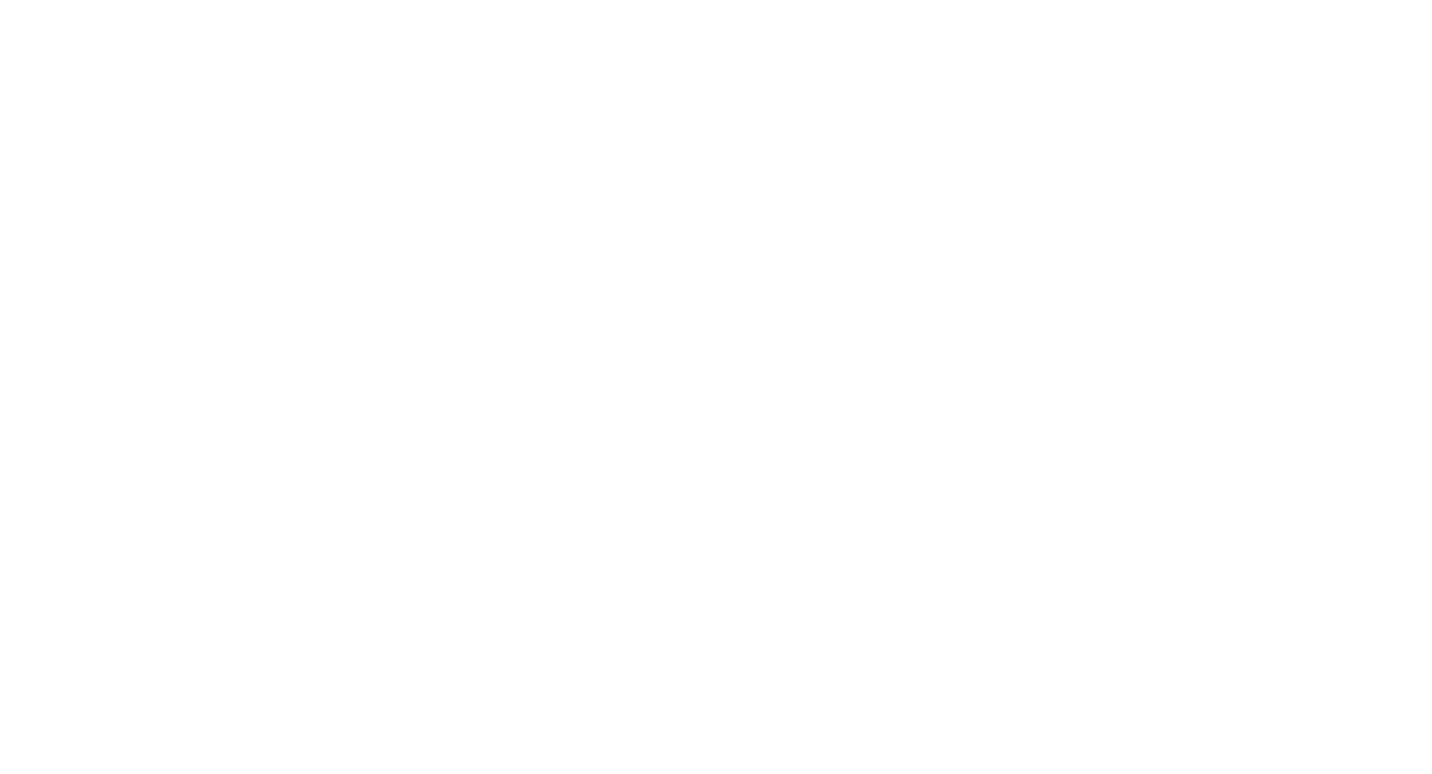 scroll, scrollTop: 0, scrollLeft: 0, axis: both 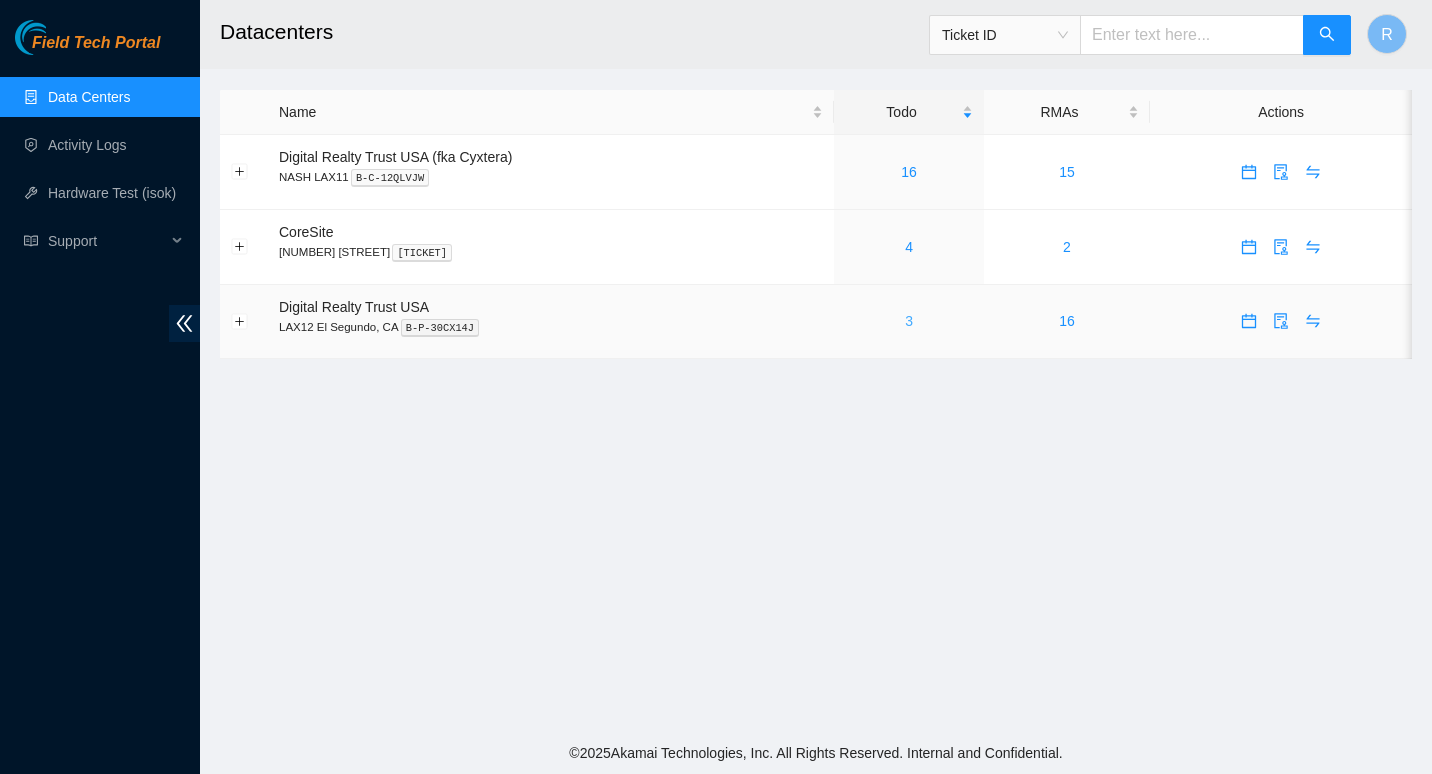 click on "3" at bounding box center (909, 321) 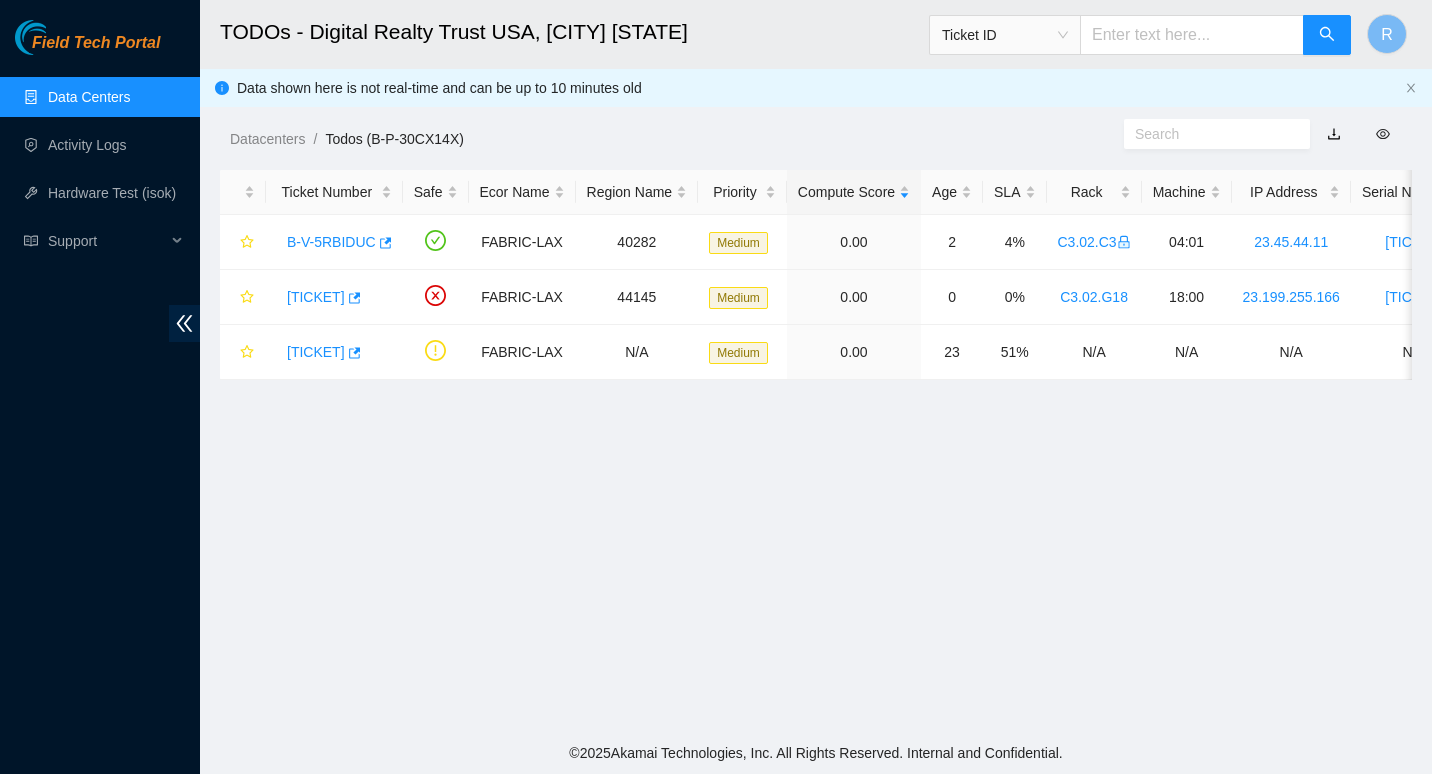 click on "Data Centers" at bounding box center (89, 97) 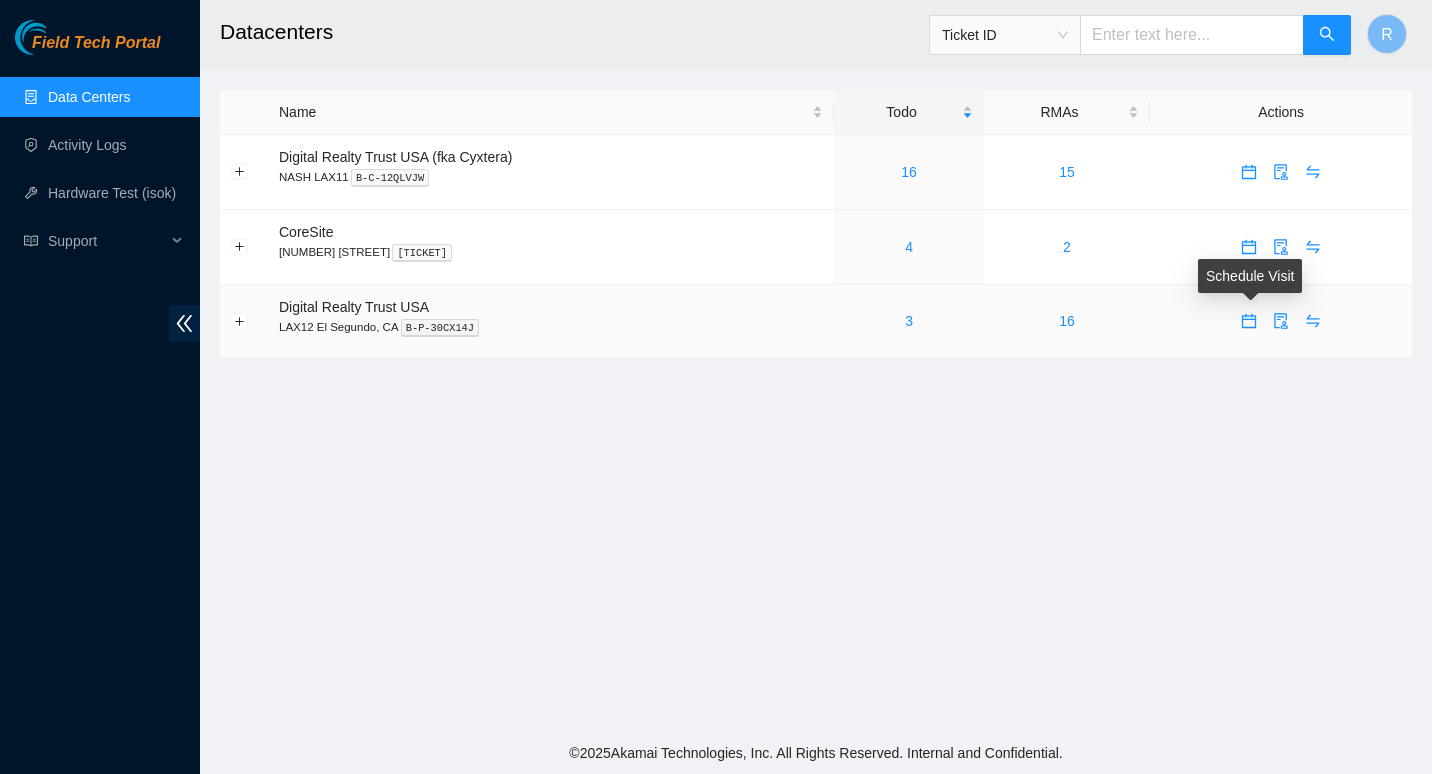 click 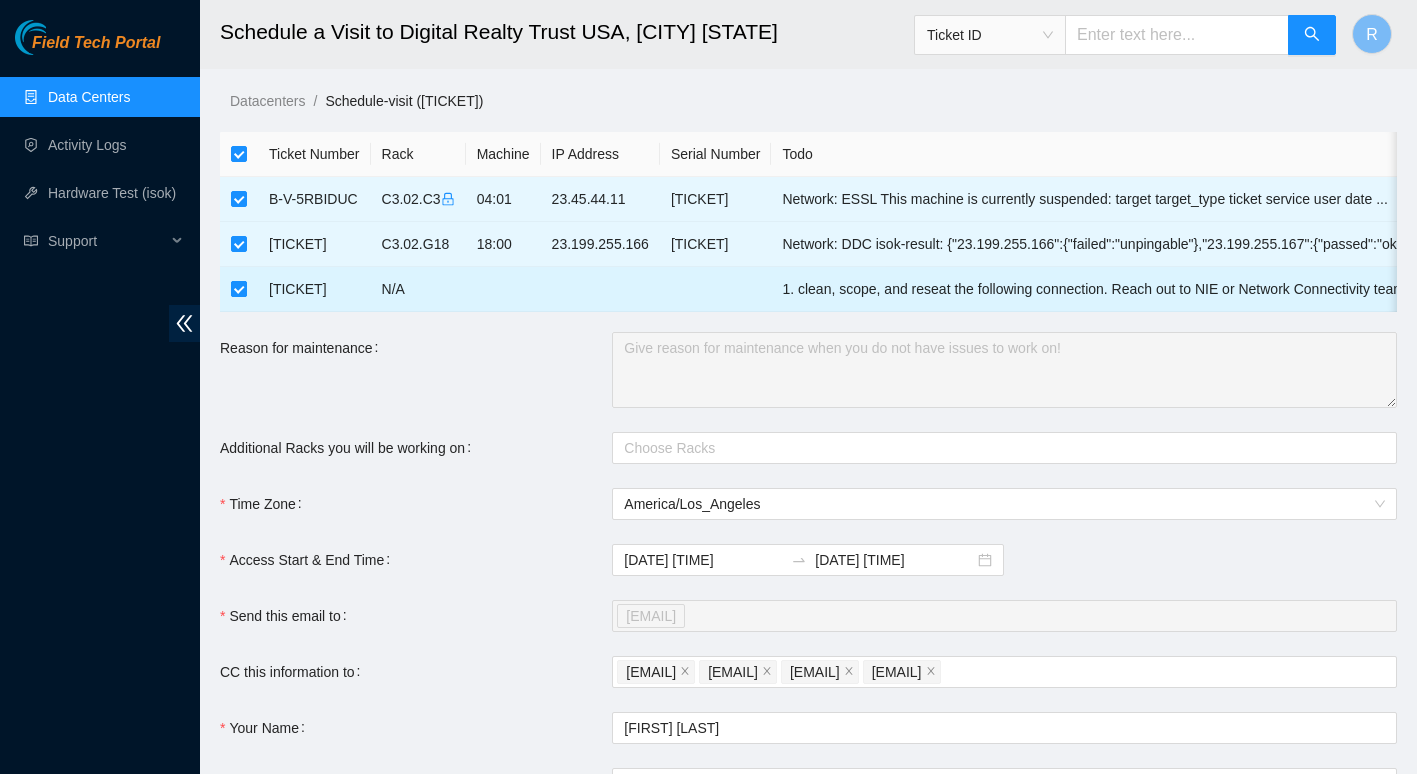 click at bounding box center (239, 289) 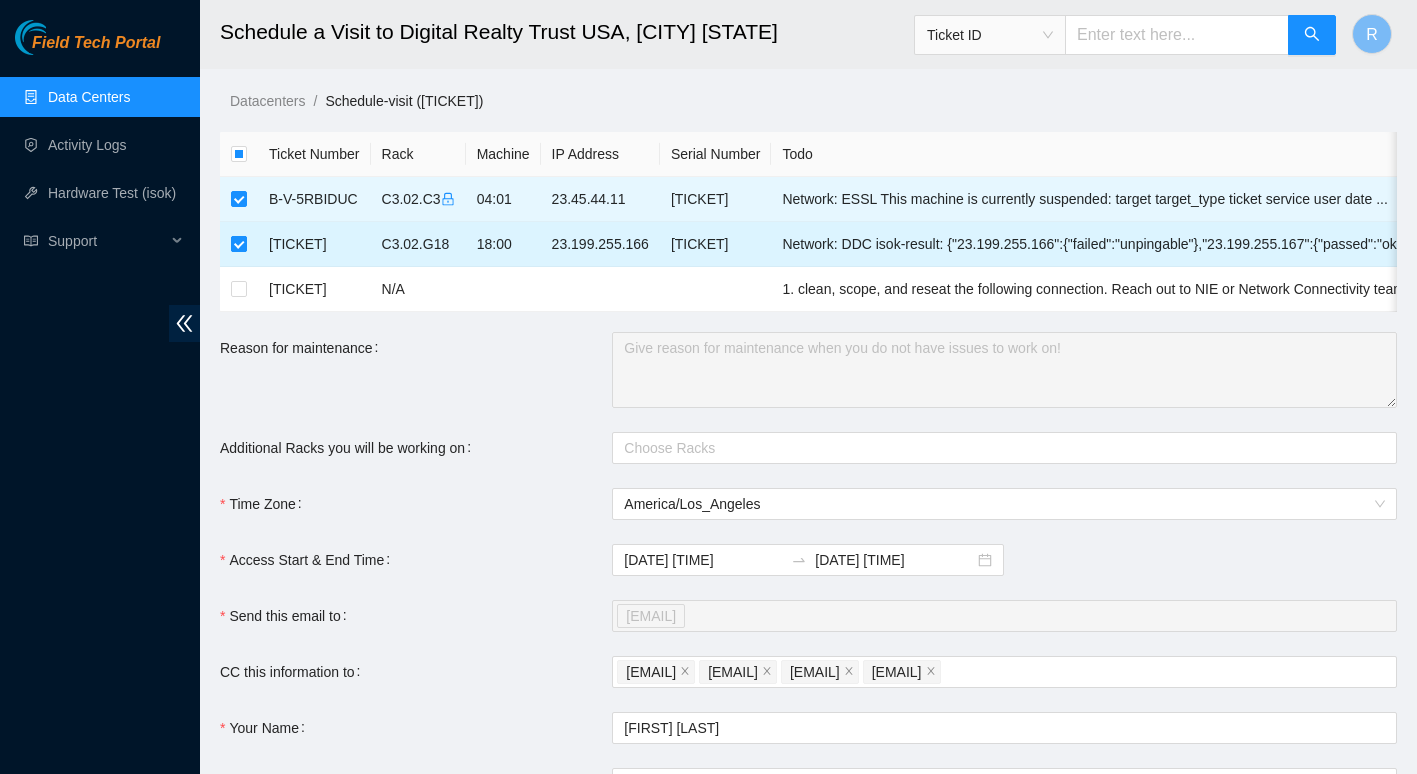 click at bounding box center (239, 244) 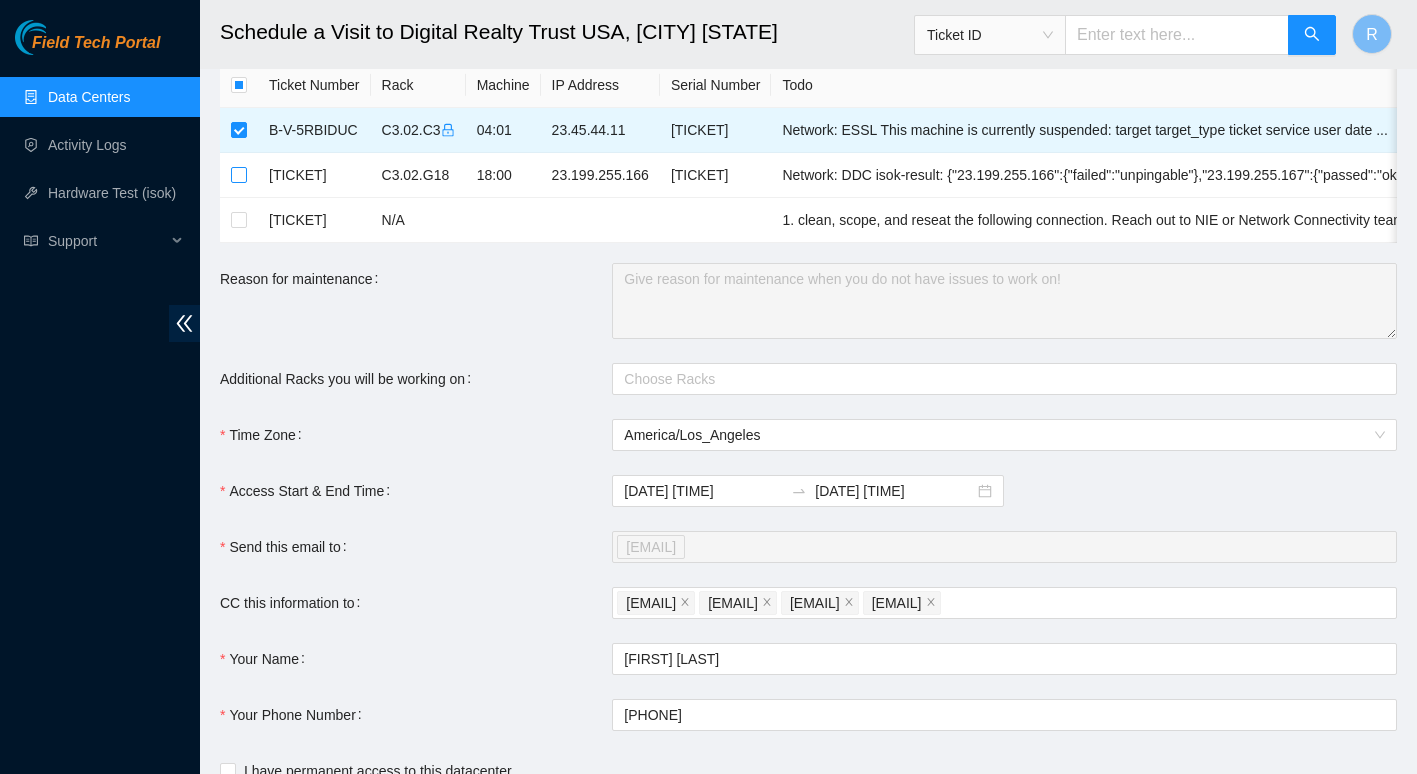 scroll, scrollTop: 70, scrollLeft: 0, axis: vertical 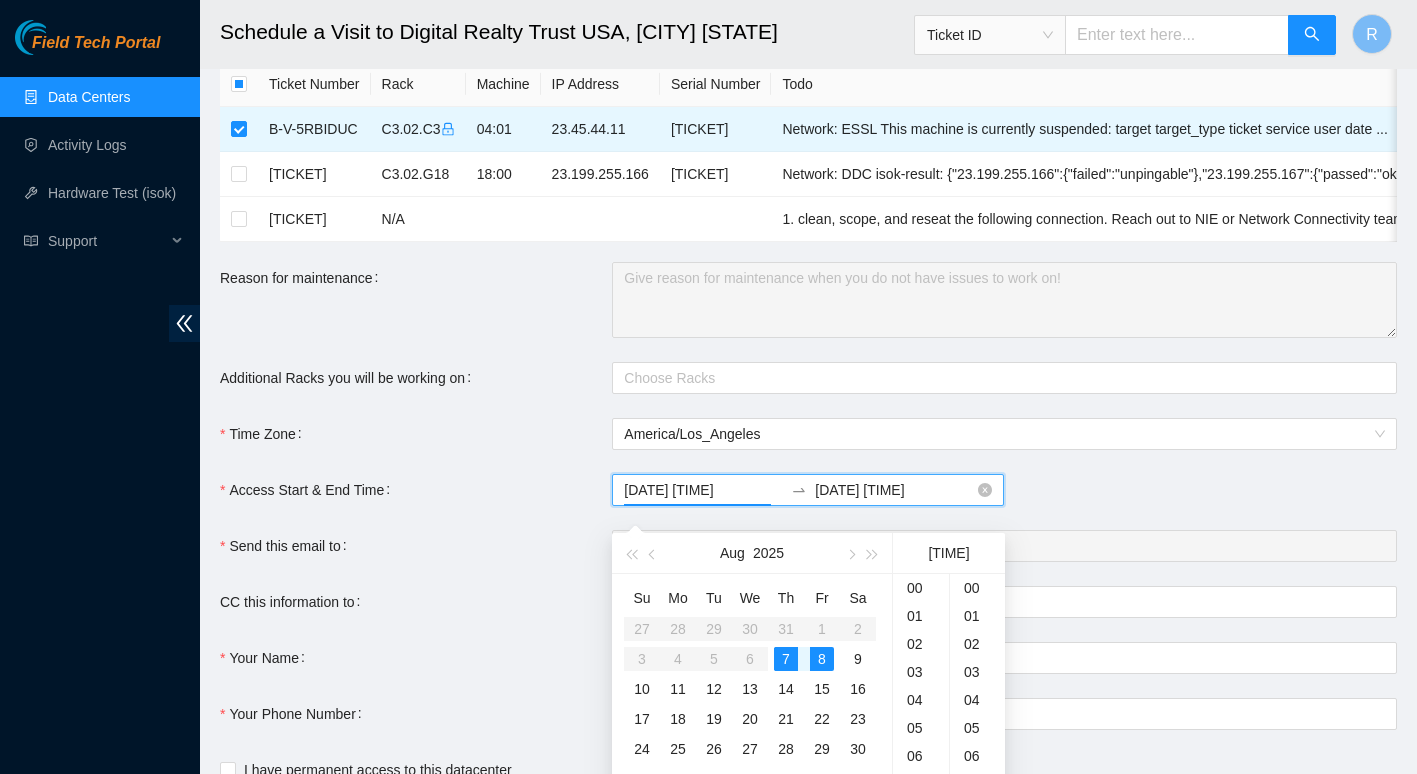 click on "[DATE] [TIME]" at bounding box center (703, 490) 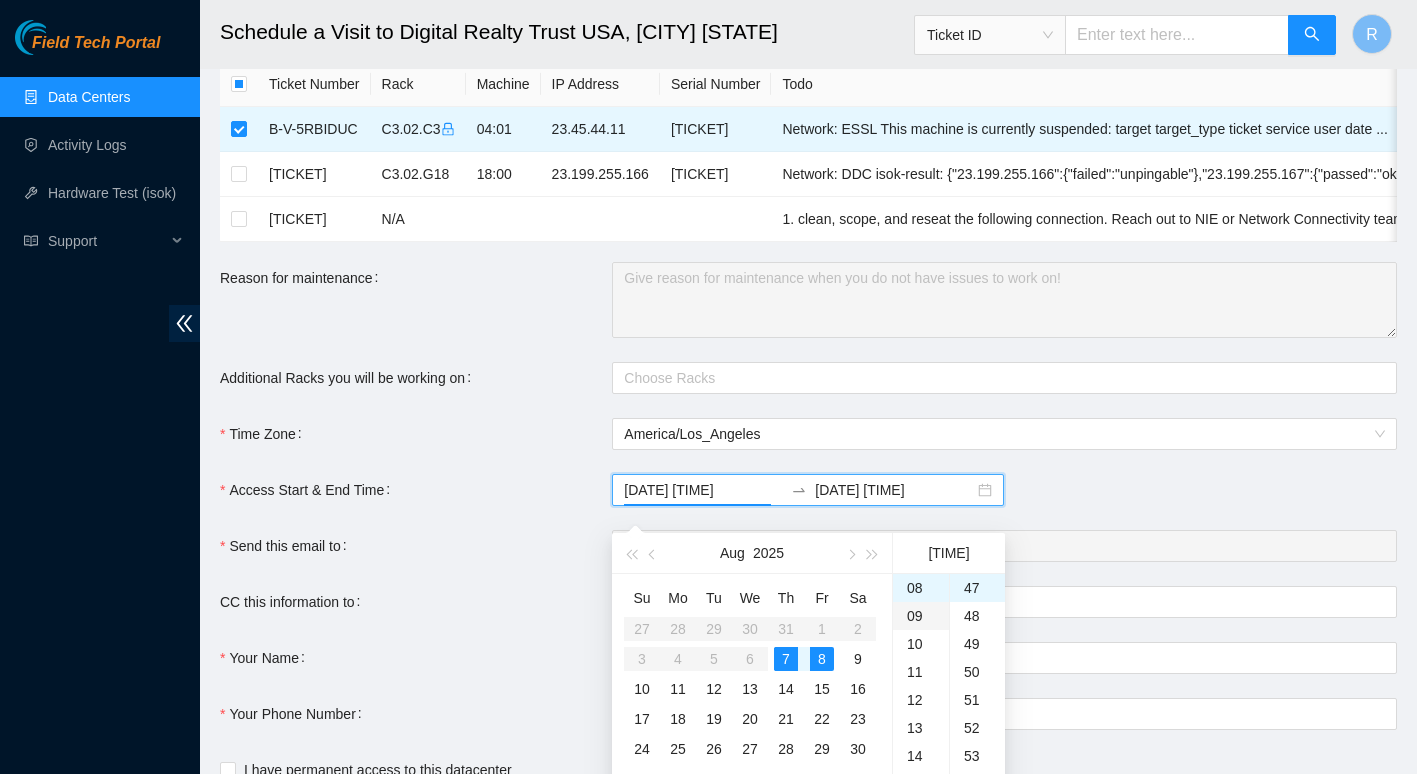 click on "09" at bounding box center (921, 616) 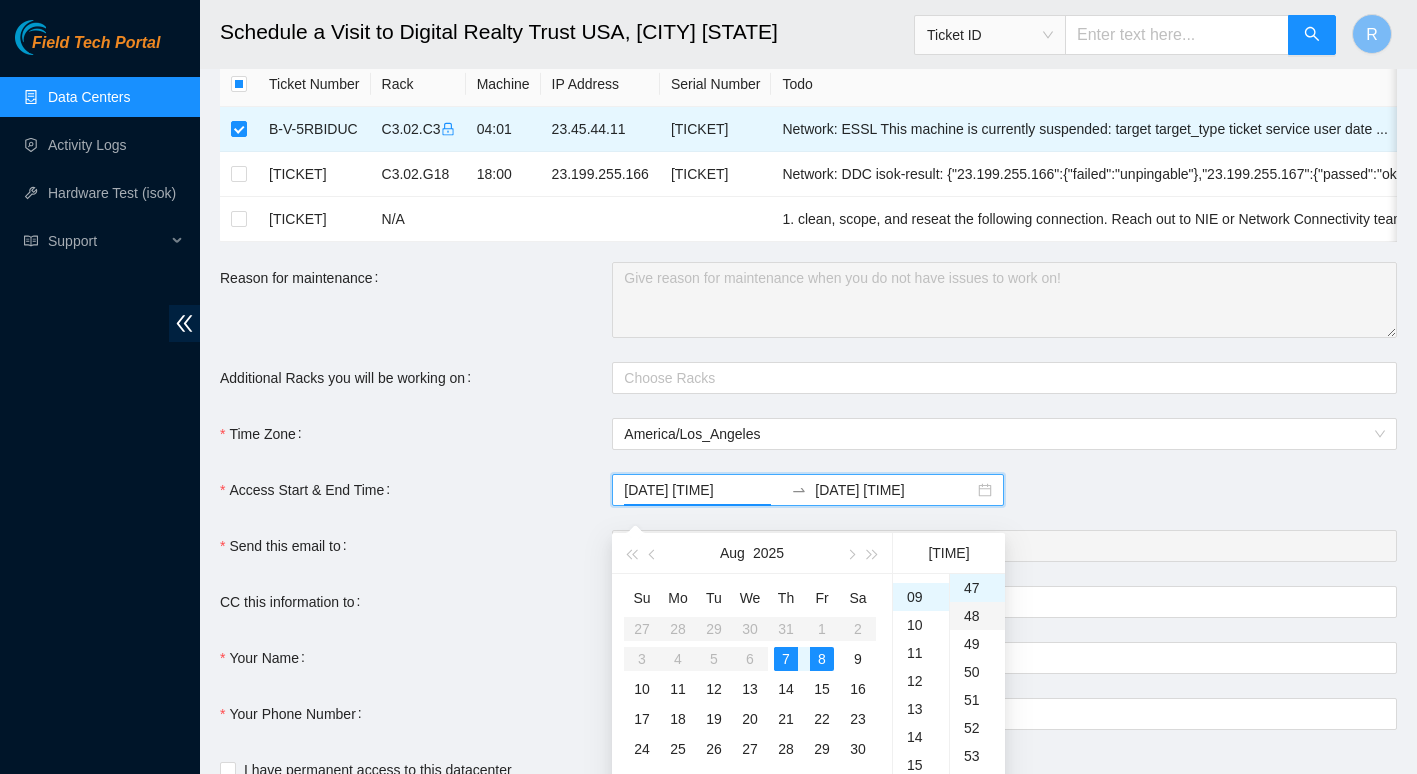 scroll, scrollTop: 252, scrollLeft: 0, axis: vertical 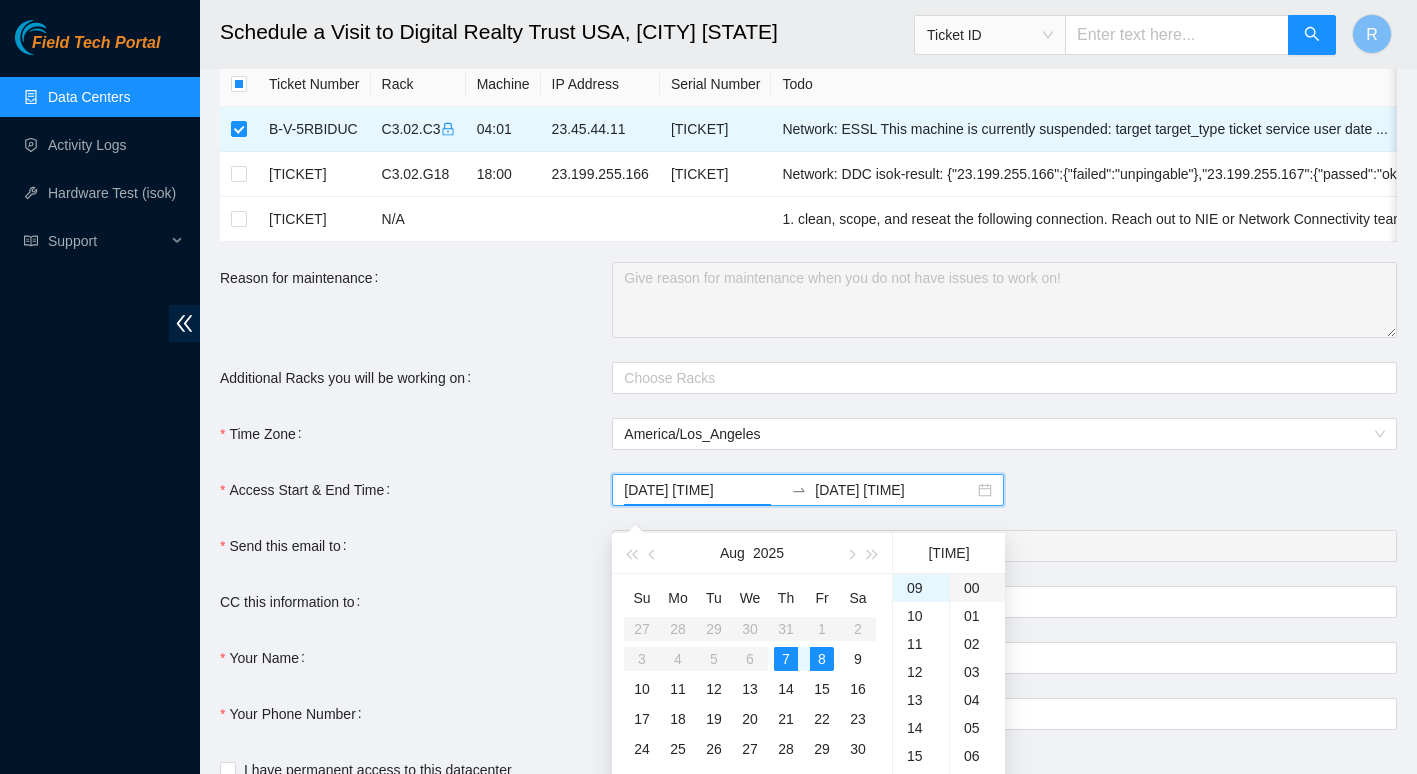 click on "00" at bounding box center (977, 588) 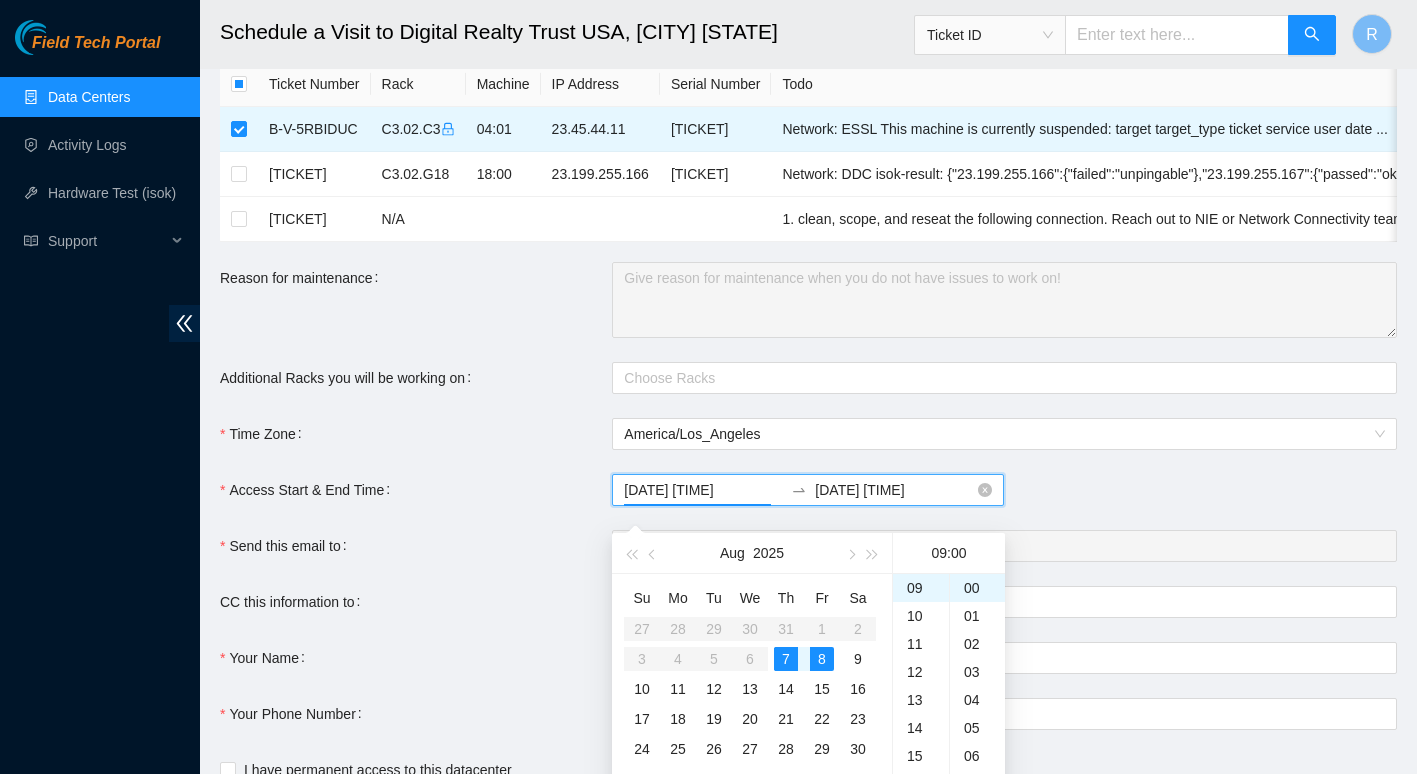 scroll, scrollTop: 233, scrollLeft: 0, axis: vertical 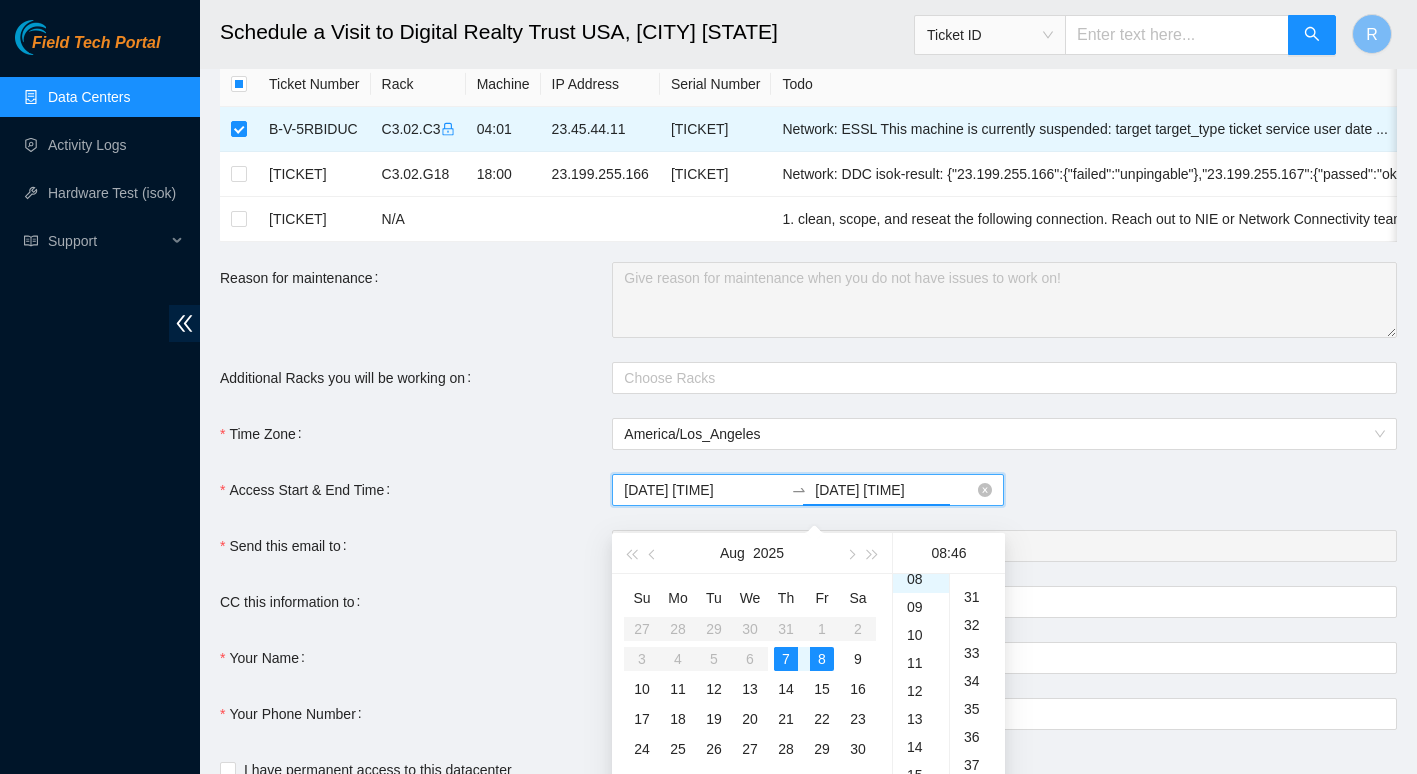click on "[DATE] [TIME]" at bounding box center (894, 490) 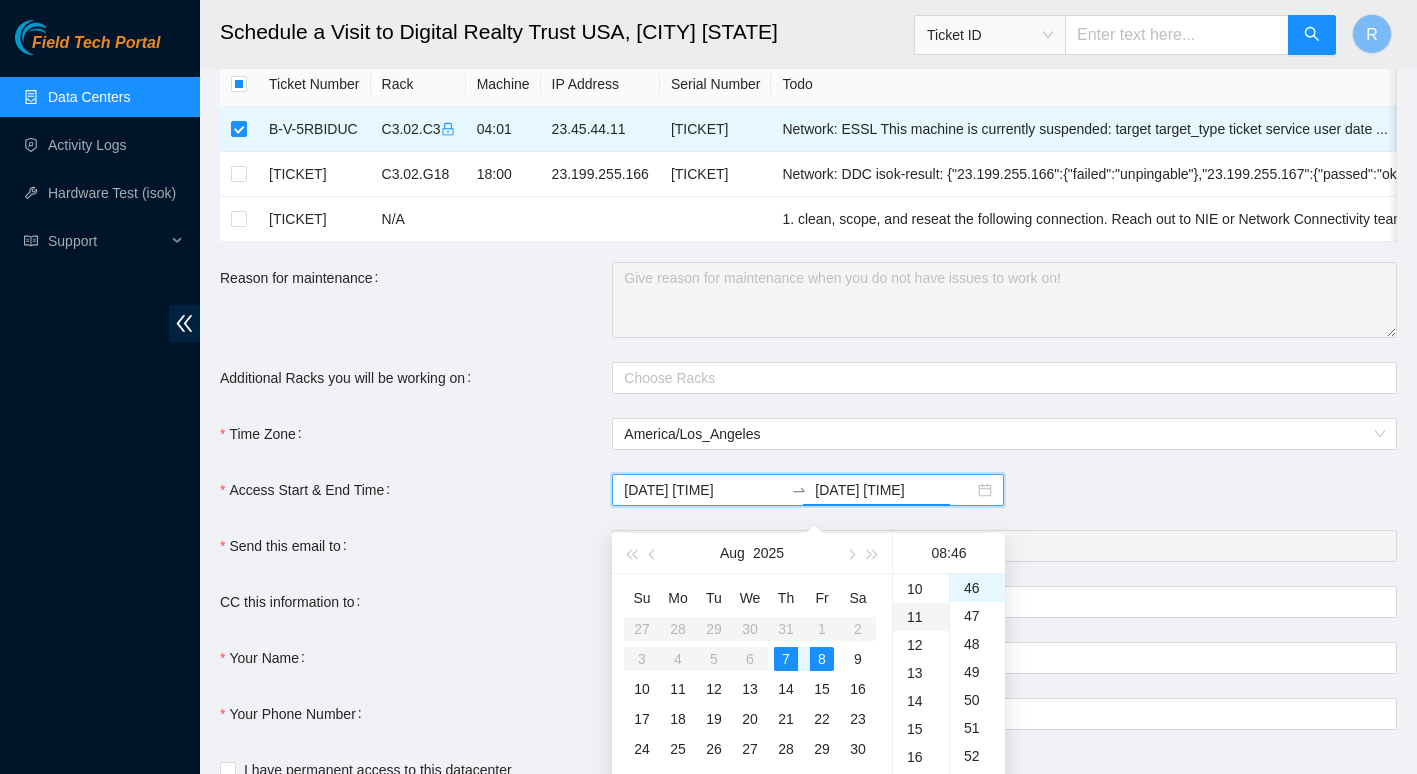 scroll, scrollTop: 281, scrollLeft: 0, axis: vertical 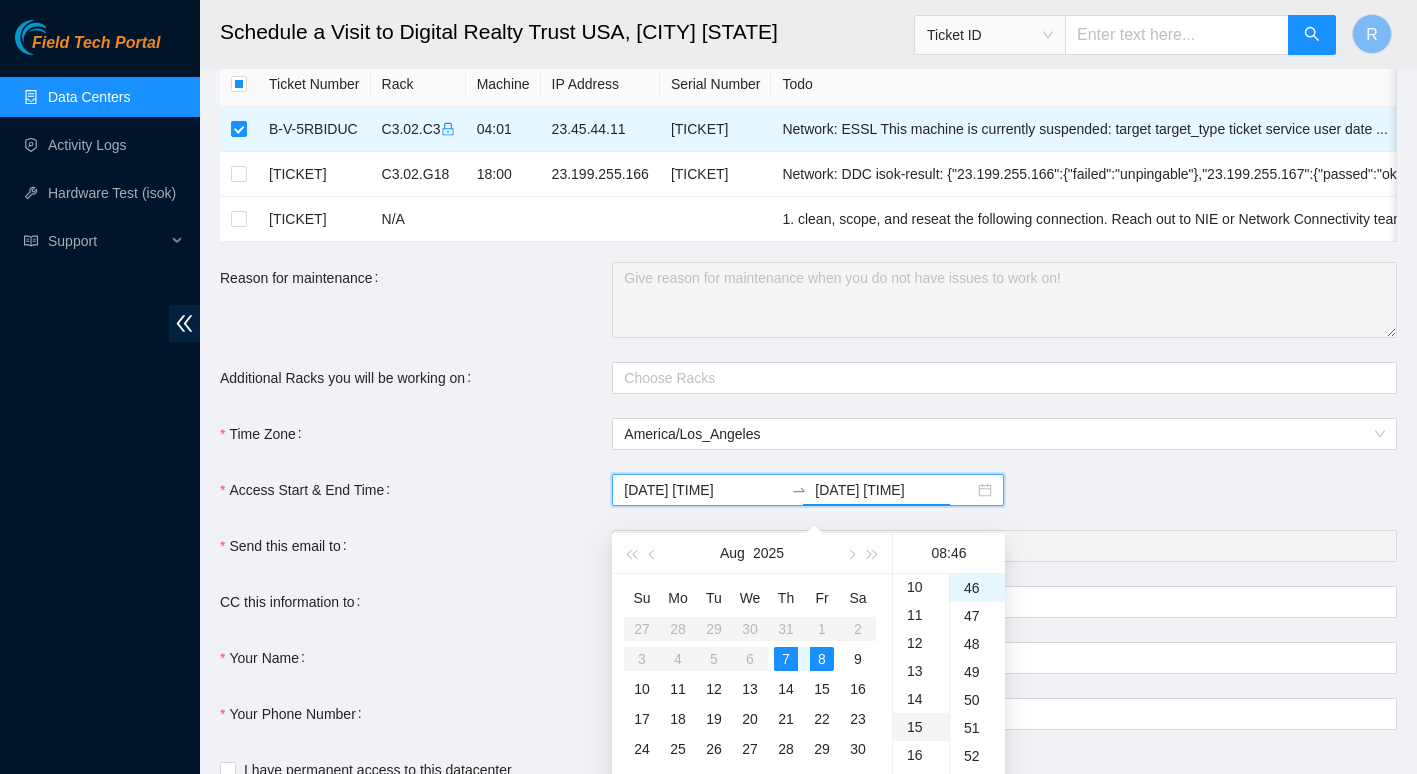 click on "15" at bounding box center [921, 727] 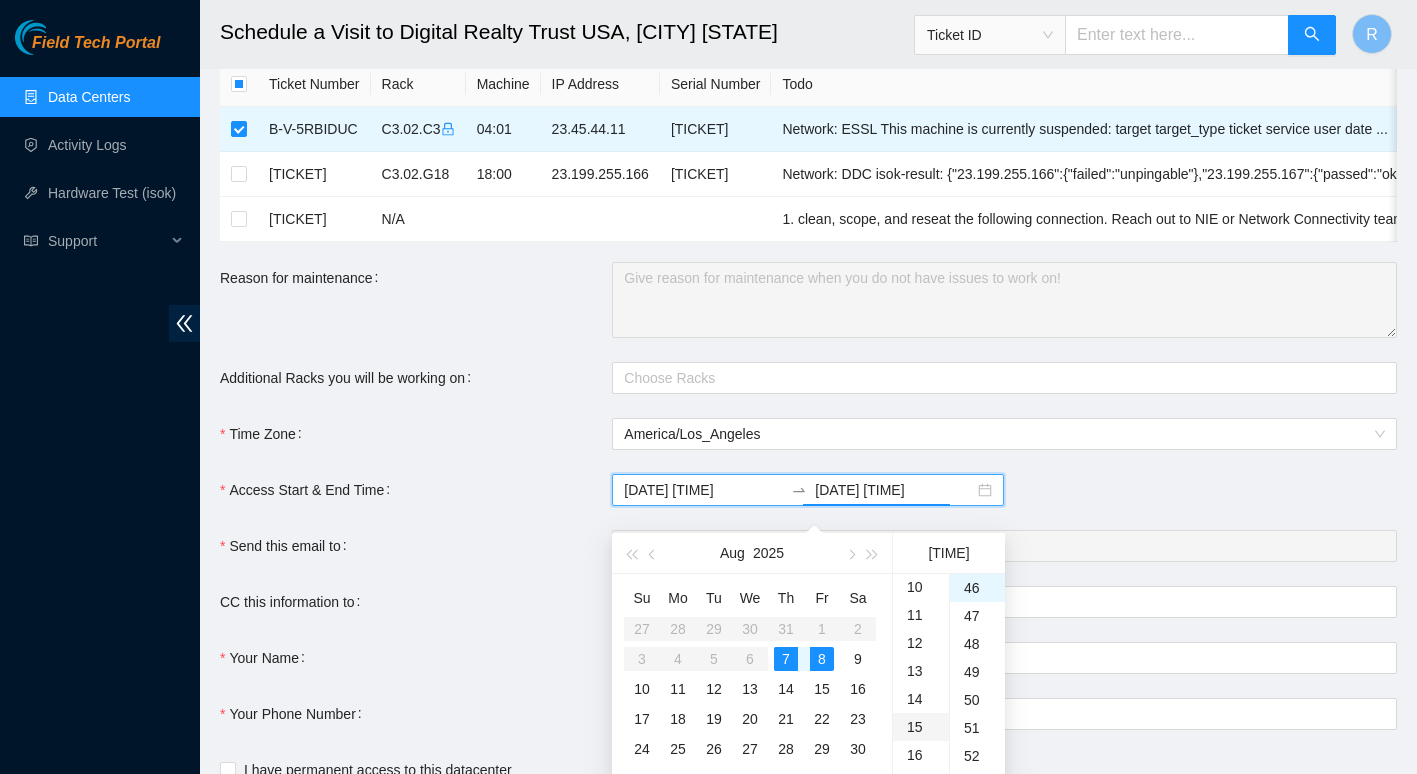 scroll, scrollTop: 420, scrollLeft: 0, axis: vertical 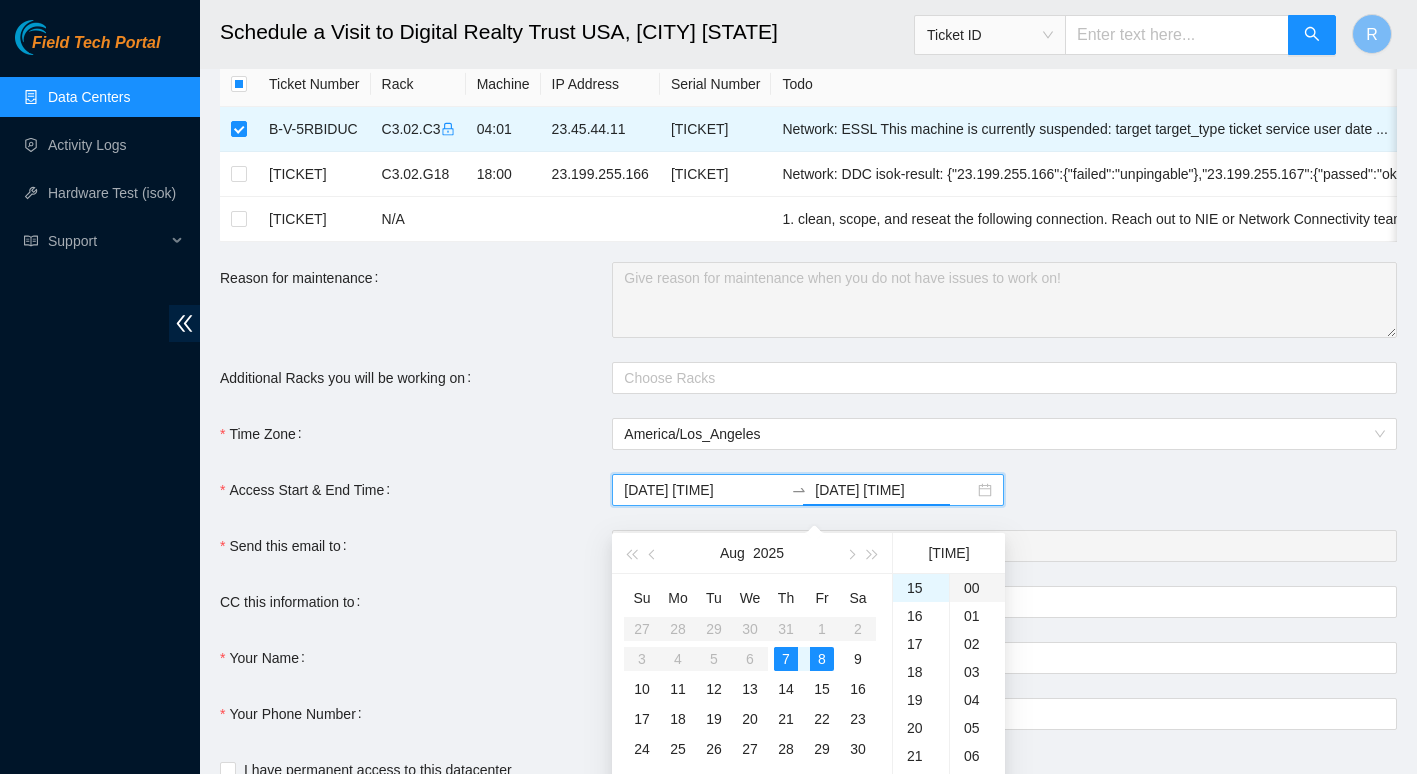 click on "00" at bounding box center (977, 588) 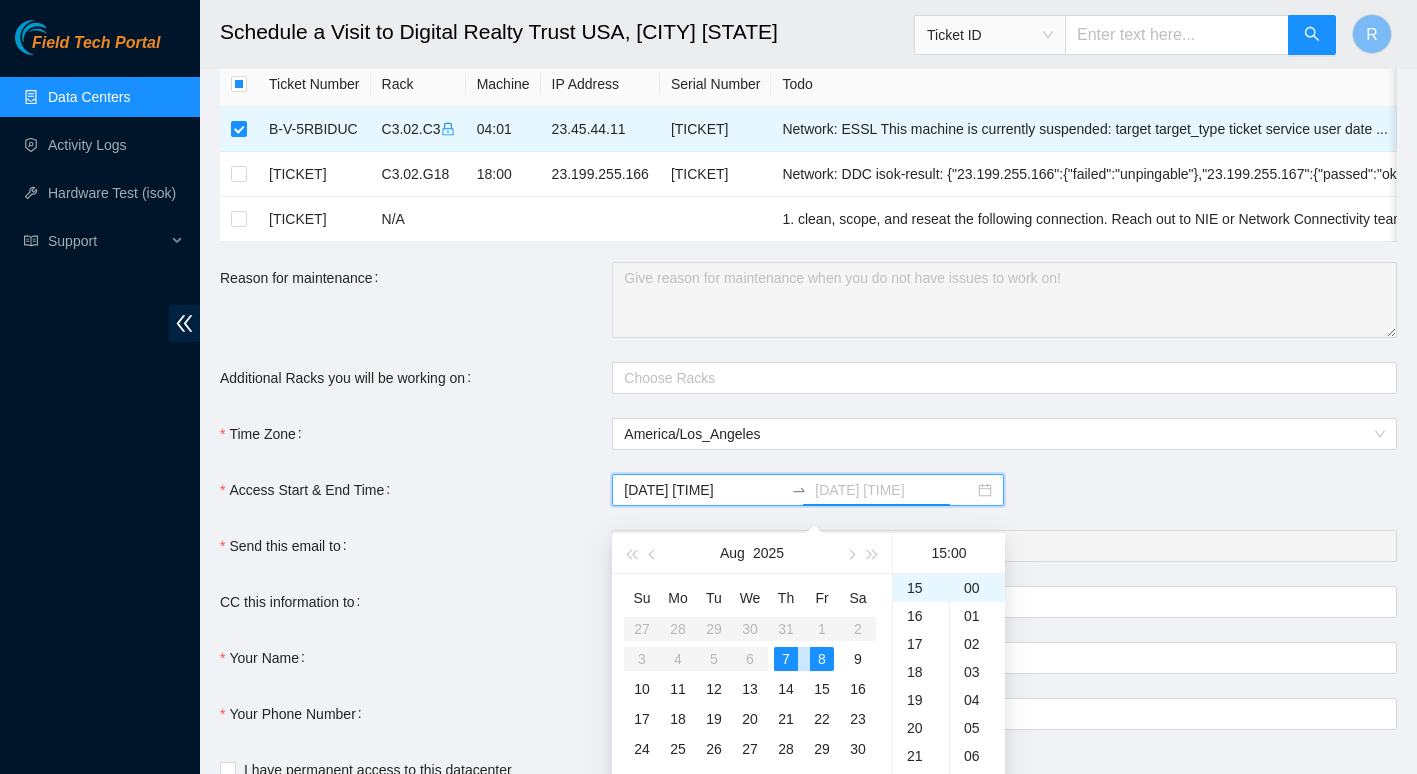 type on "[DATE] [TIME]" 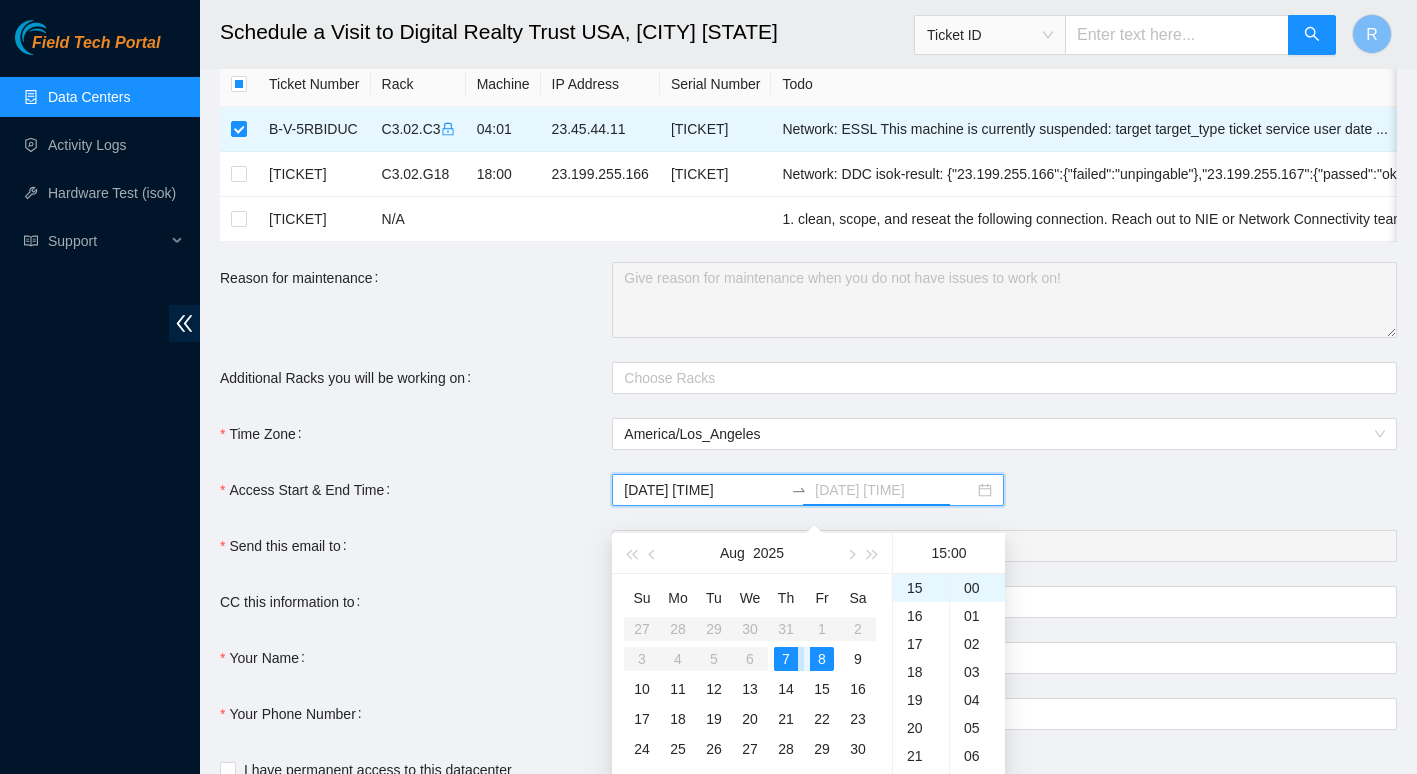 click on "7" at bounding box center [786, 659] 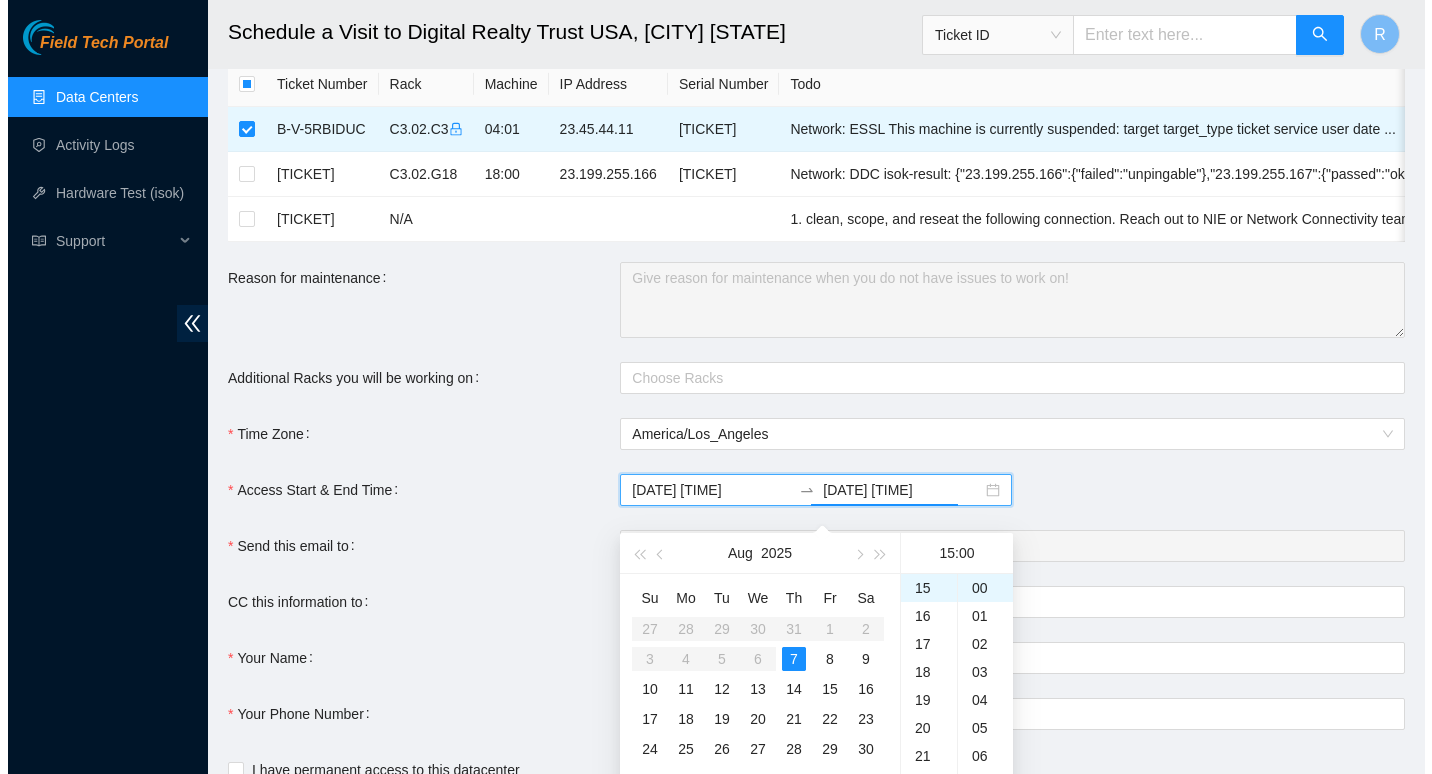 scroll, scrollTop: 219, scrollLeft: 0, axis: vertical 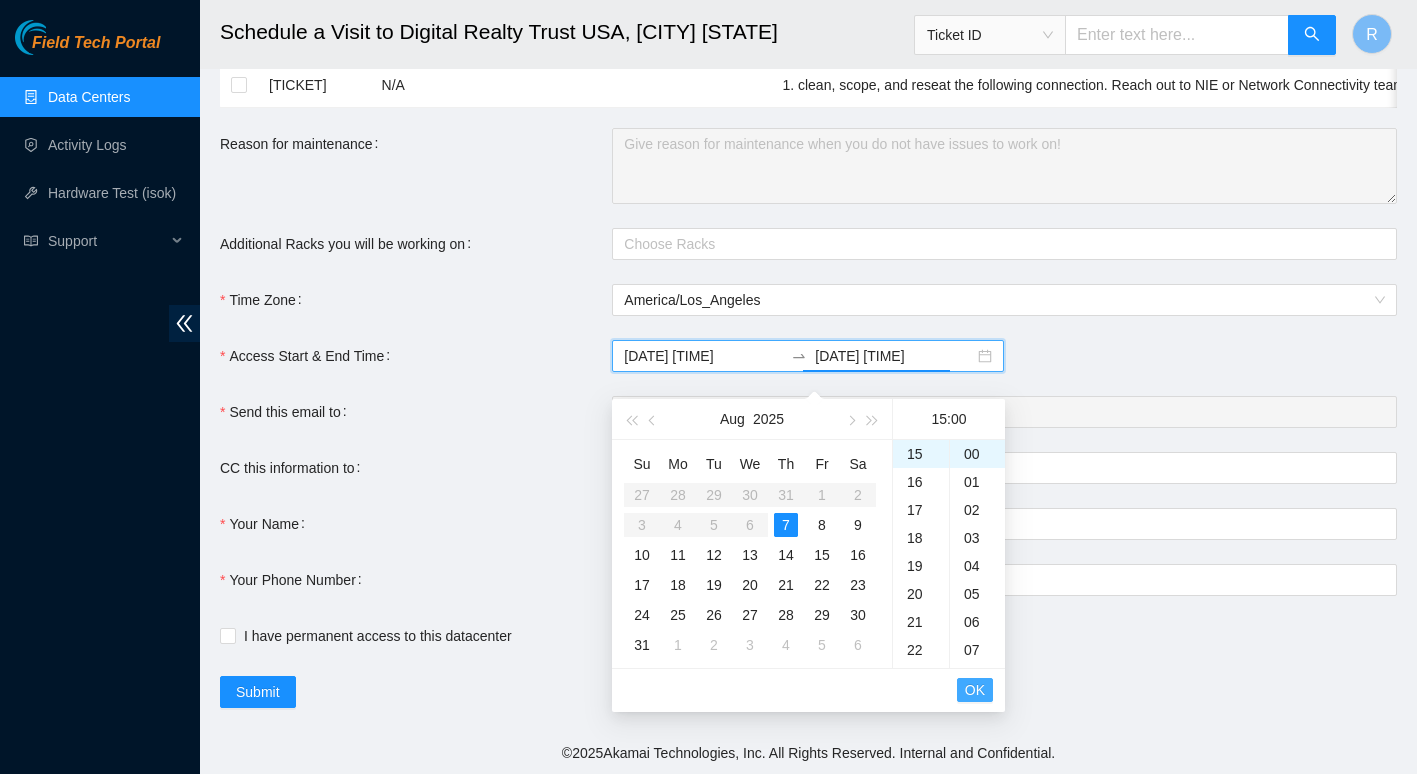 click on "OK" at bounding box center (975, 690) 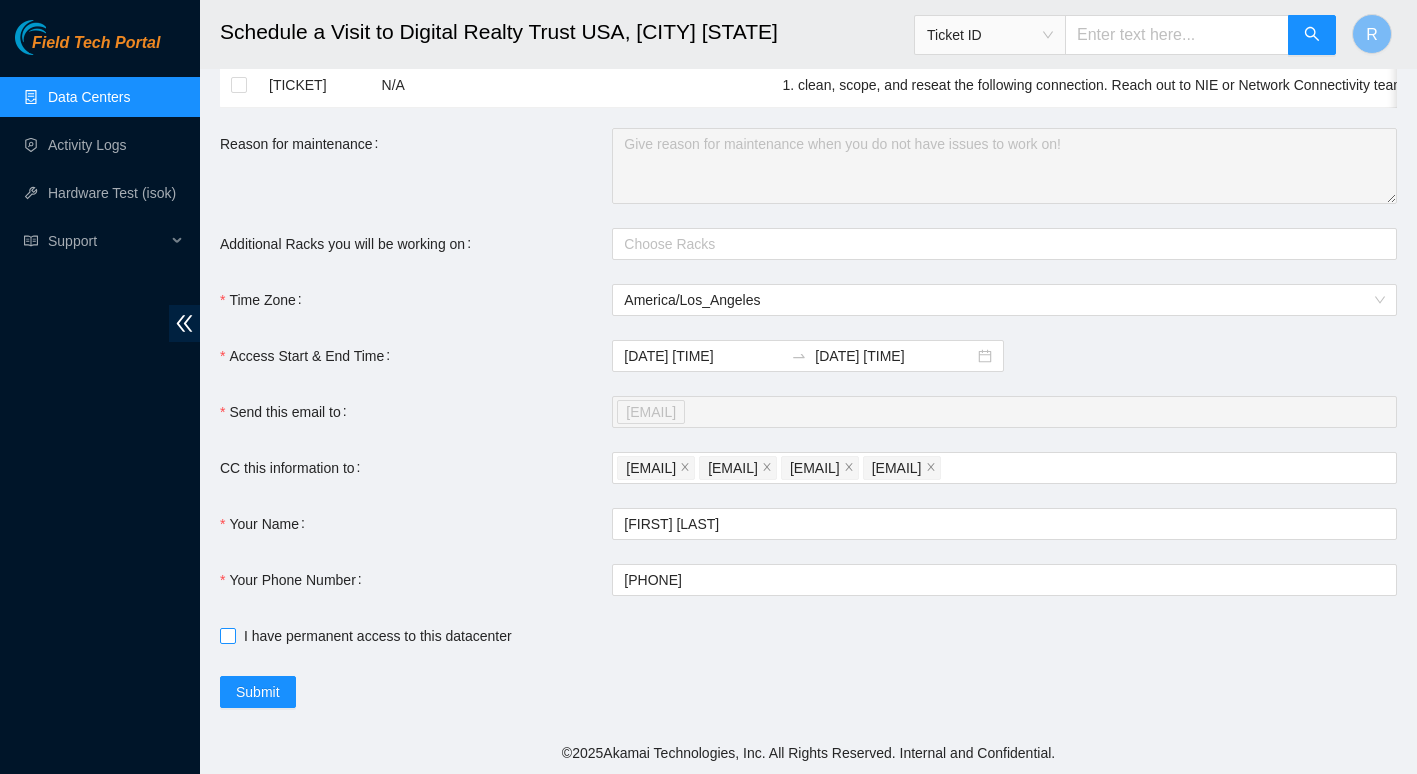 click on "I have permanent access to this datacenter" at bounding box center (370, 636) 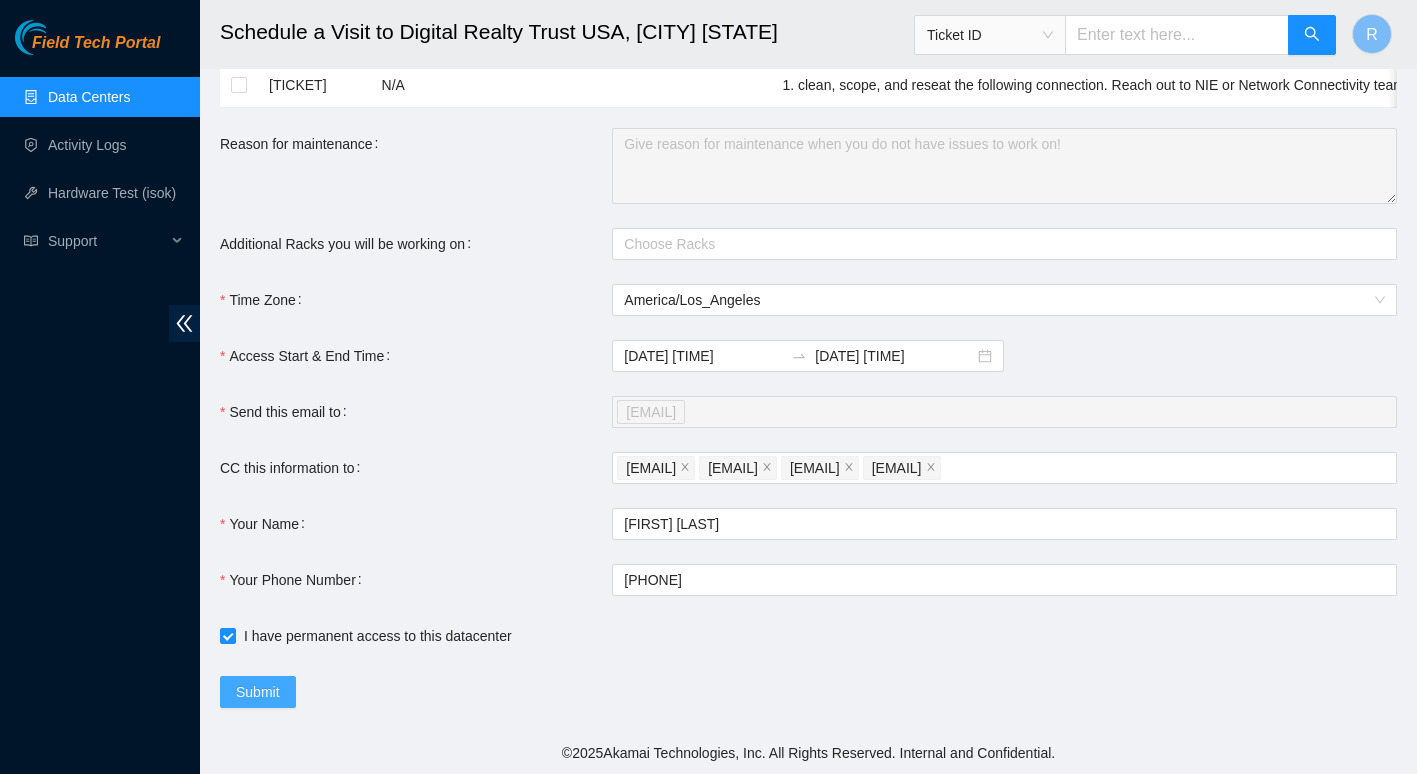 click on "Submit" at bounding box center [258, 692] 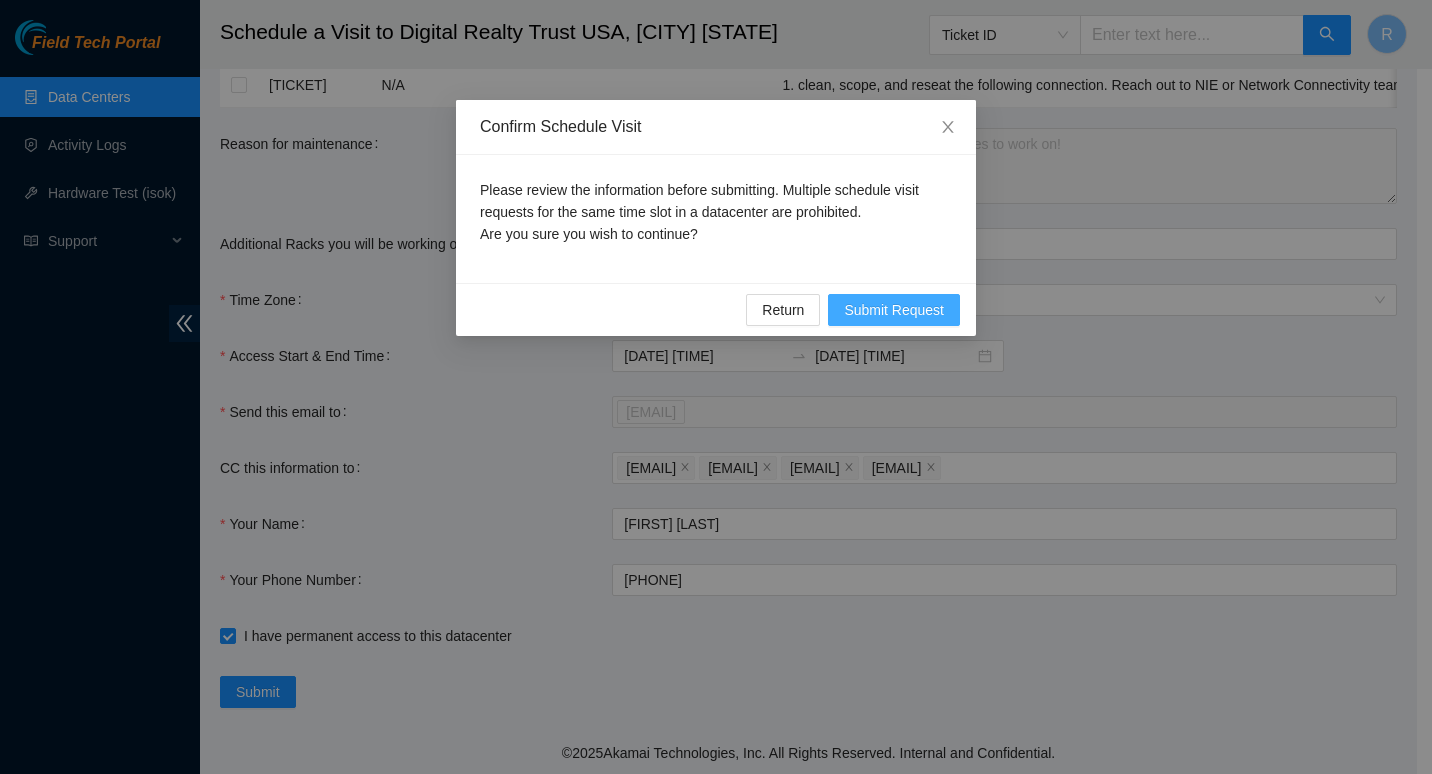 click on "Submit Request" at bounding box center (894, 310) 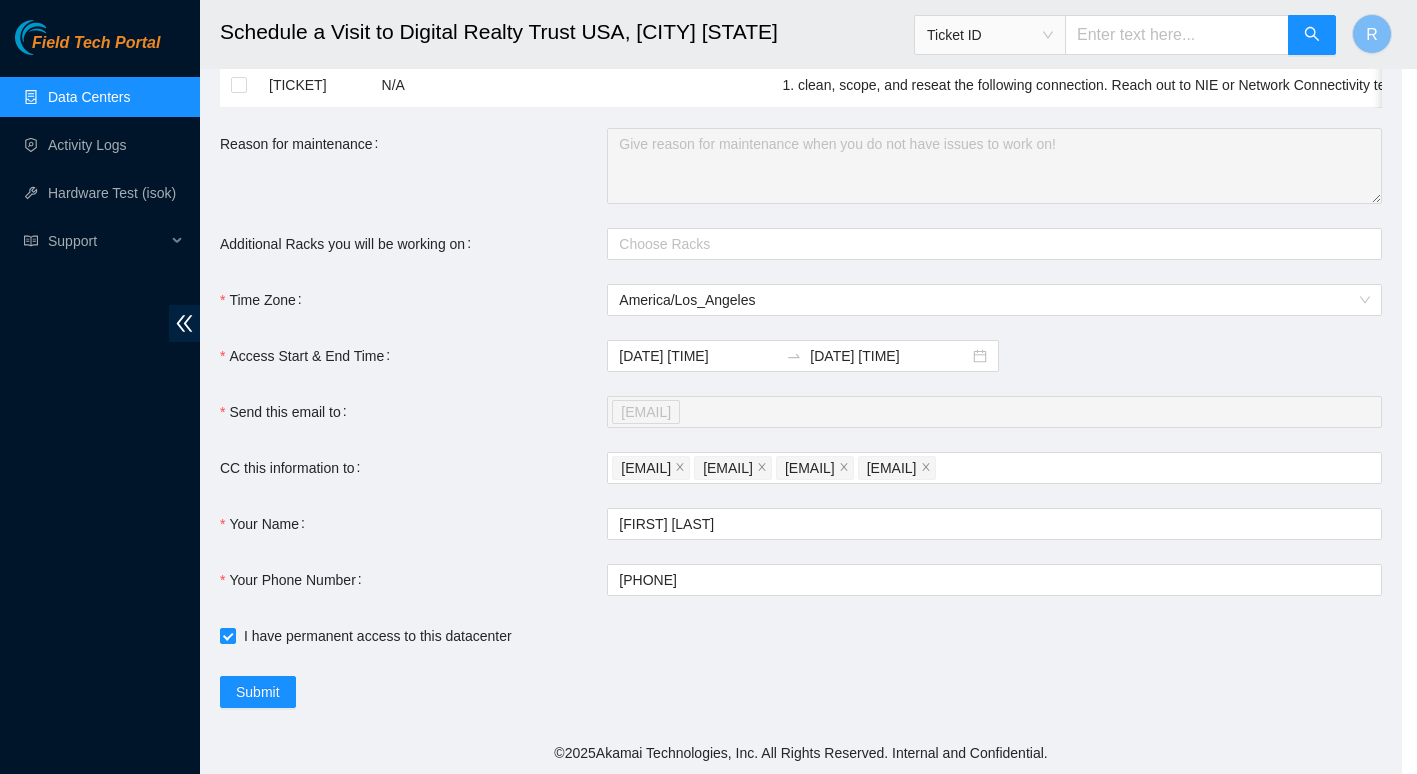 type on "[DATE] [TIME]" 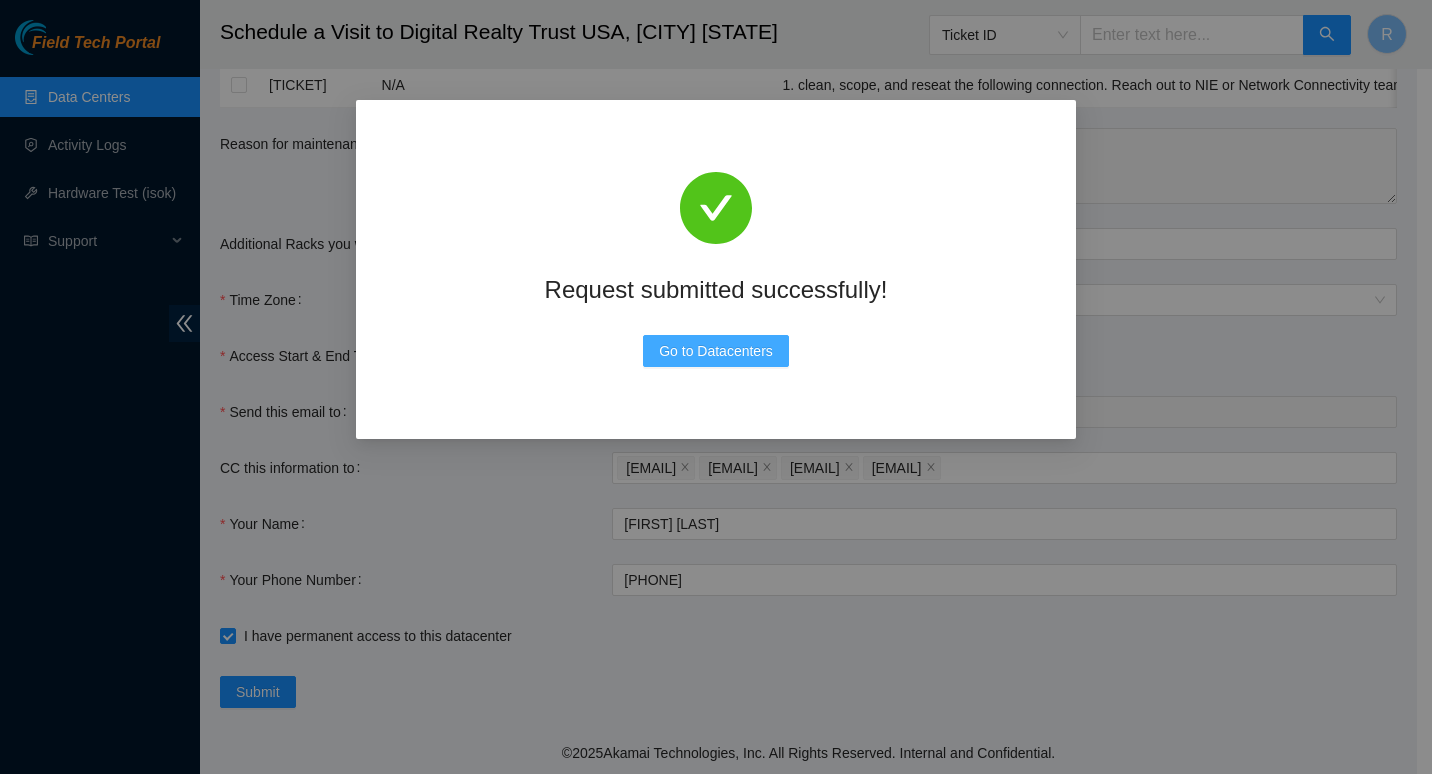 click on "Go to Datacenters" at bounding box center (716, 351) 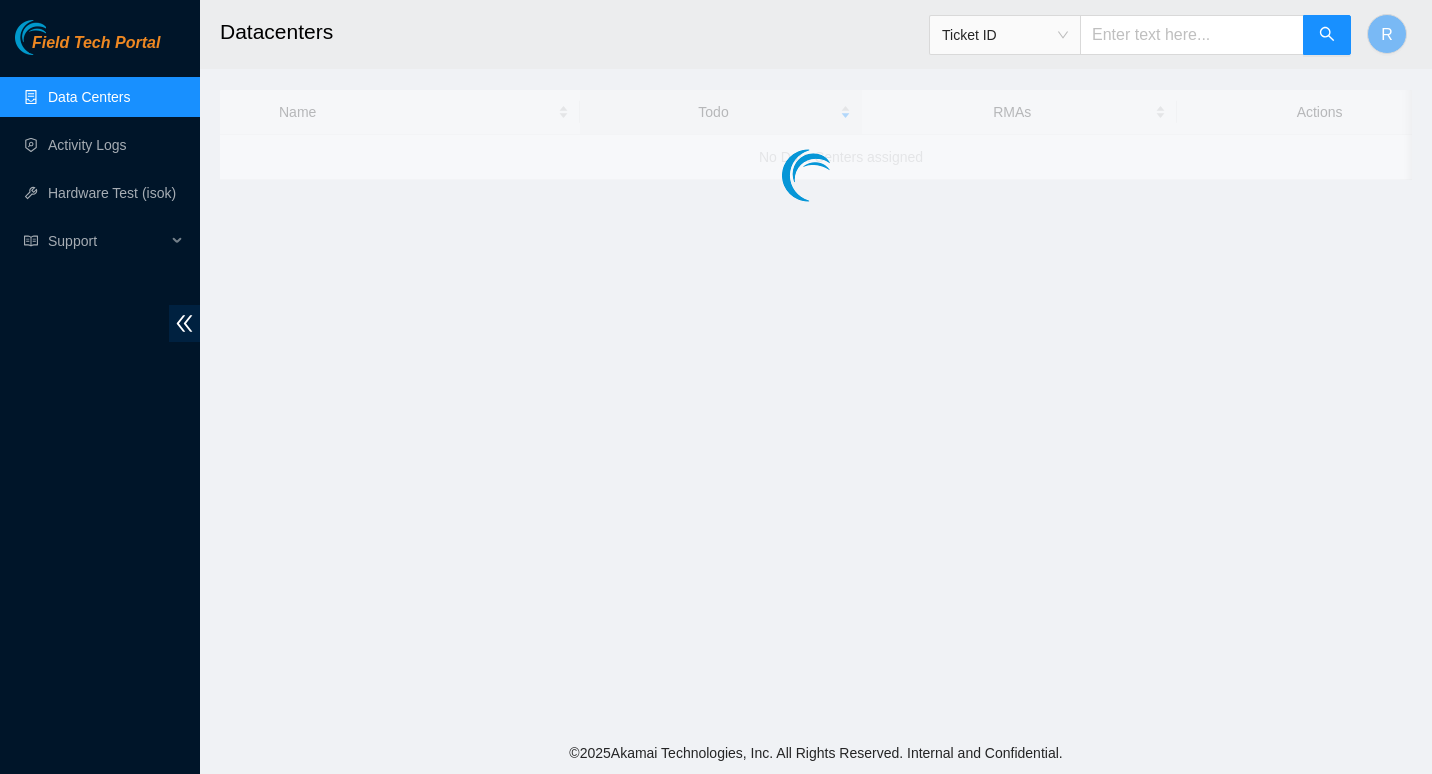 scroll, scrollTop: 0, scrollLeft: 0, axis: both 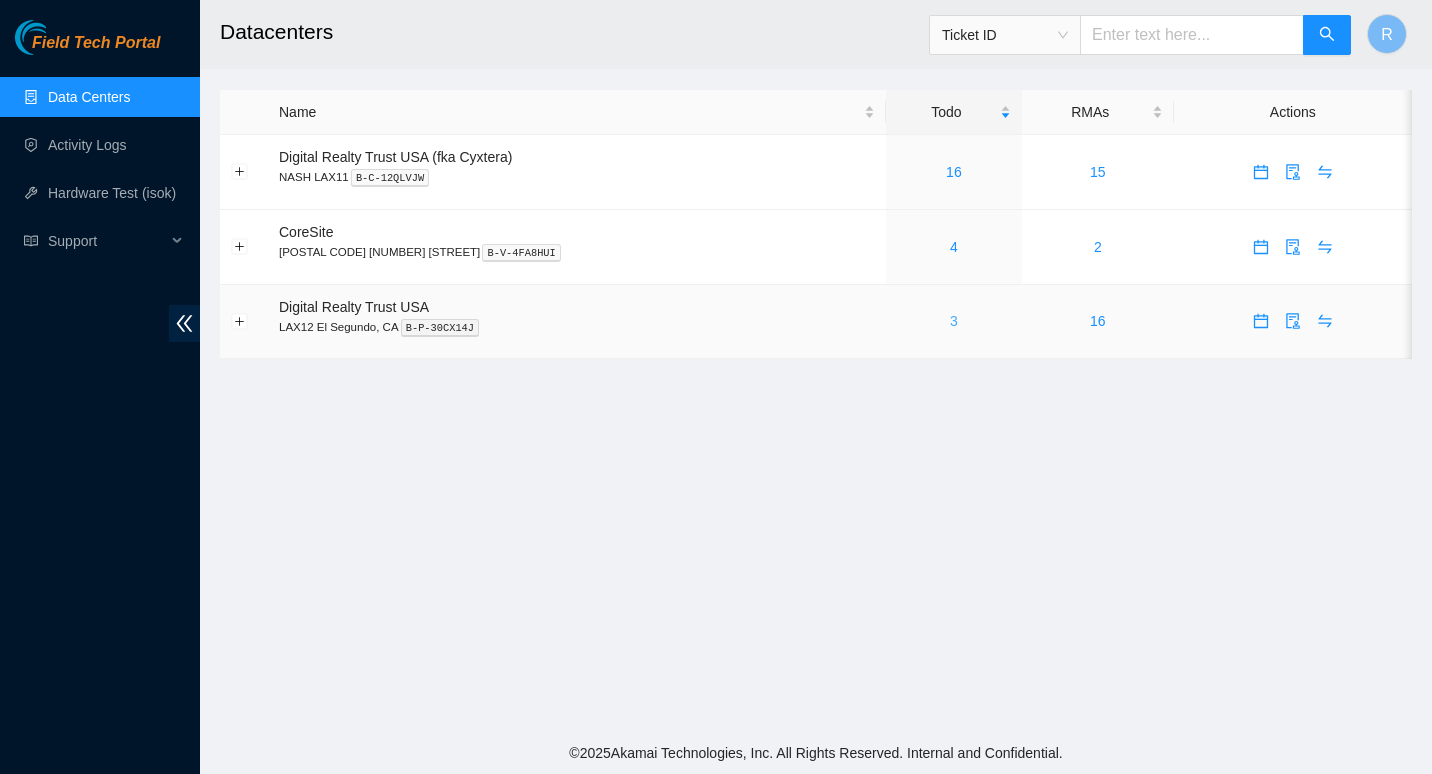click on "3" at bounding box center (954, 321) 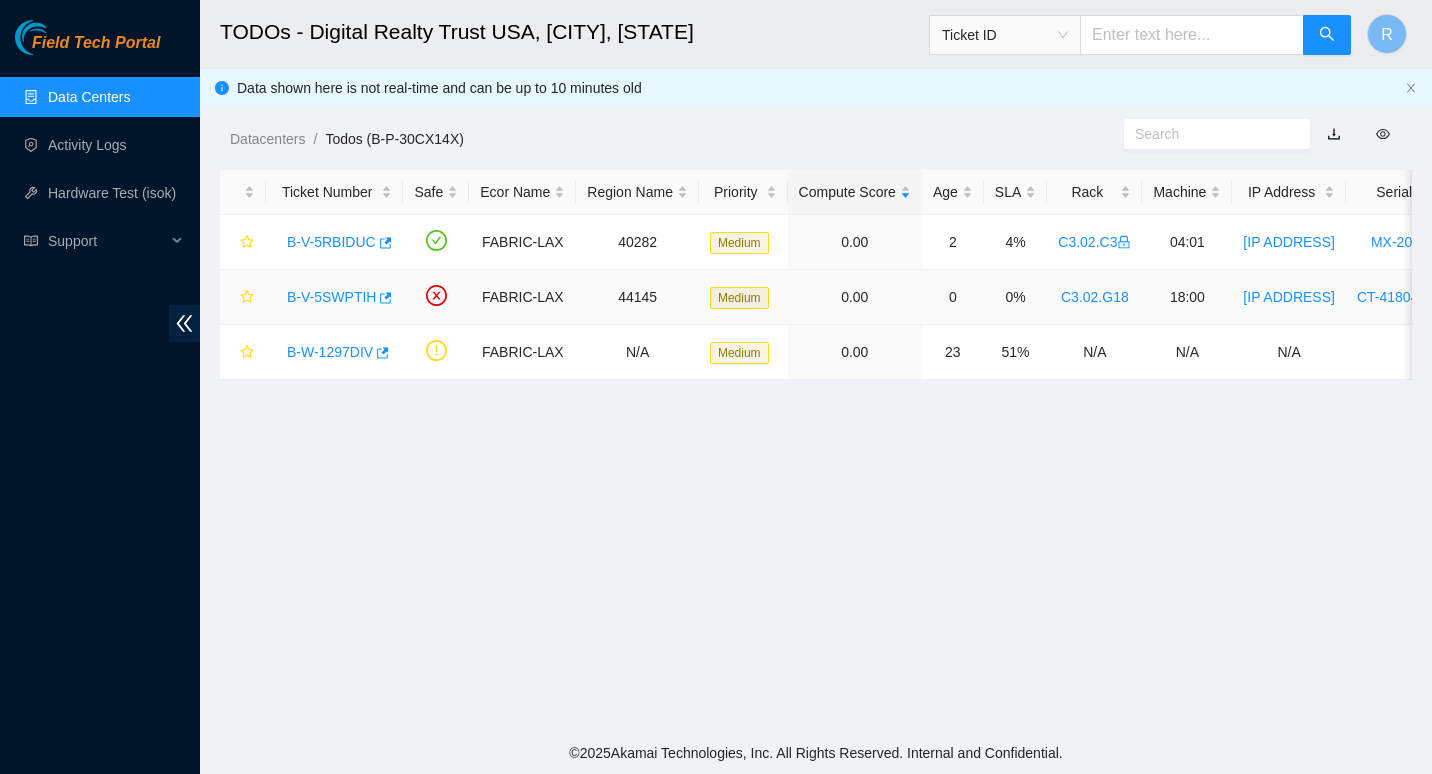 click on "[TICKET]" at bounding box center (331, 297) 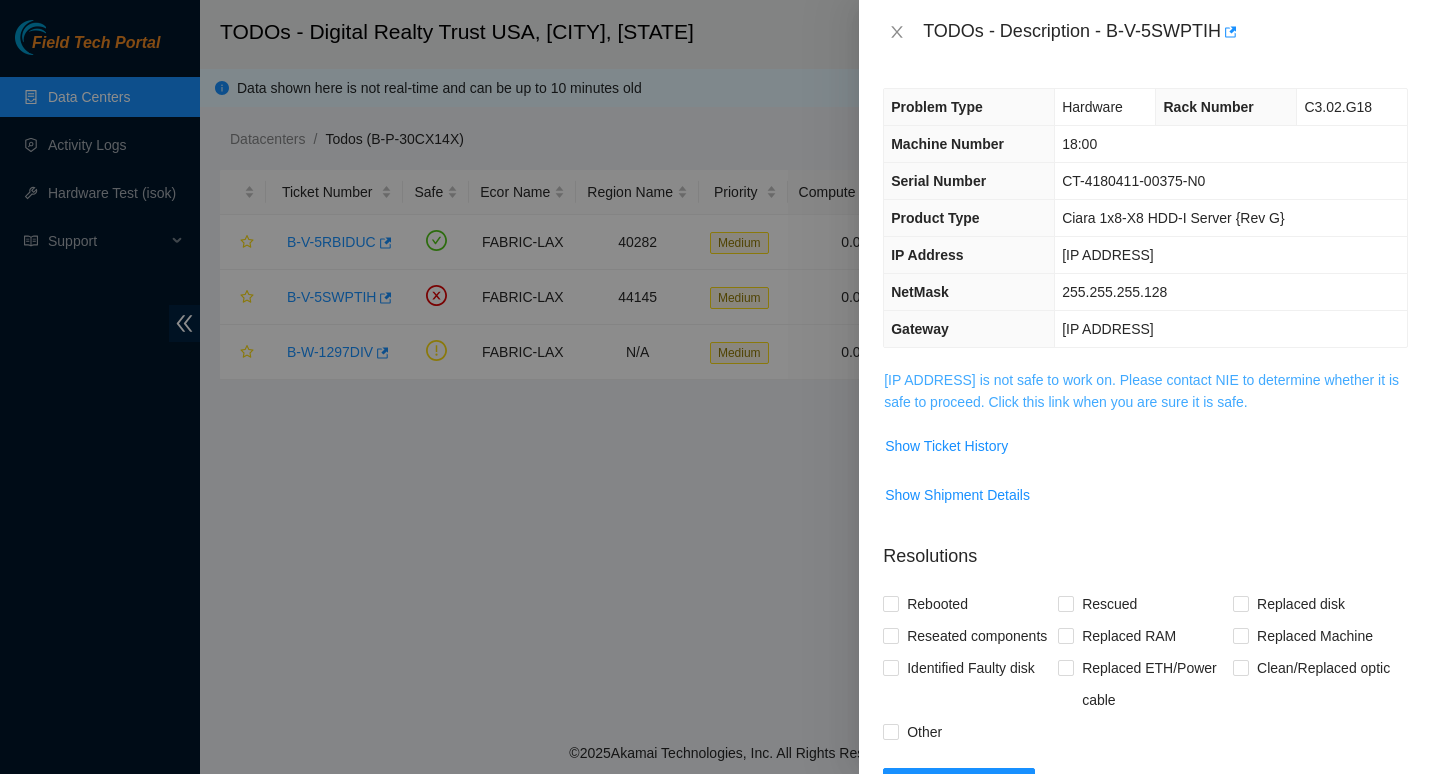click on "23.199.255.166 is not safe to work on. Please contact NIE to determine whether it is safe to proceed. Click this link when you are sure it is safe." at bounding box center (1141, 391) 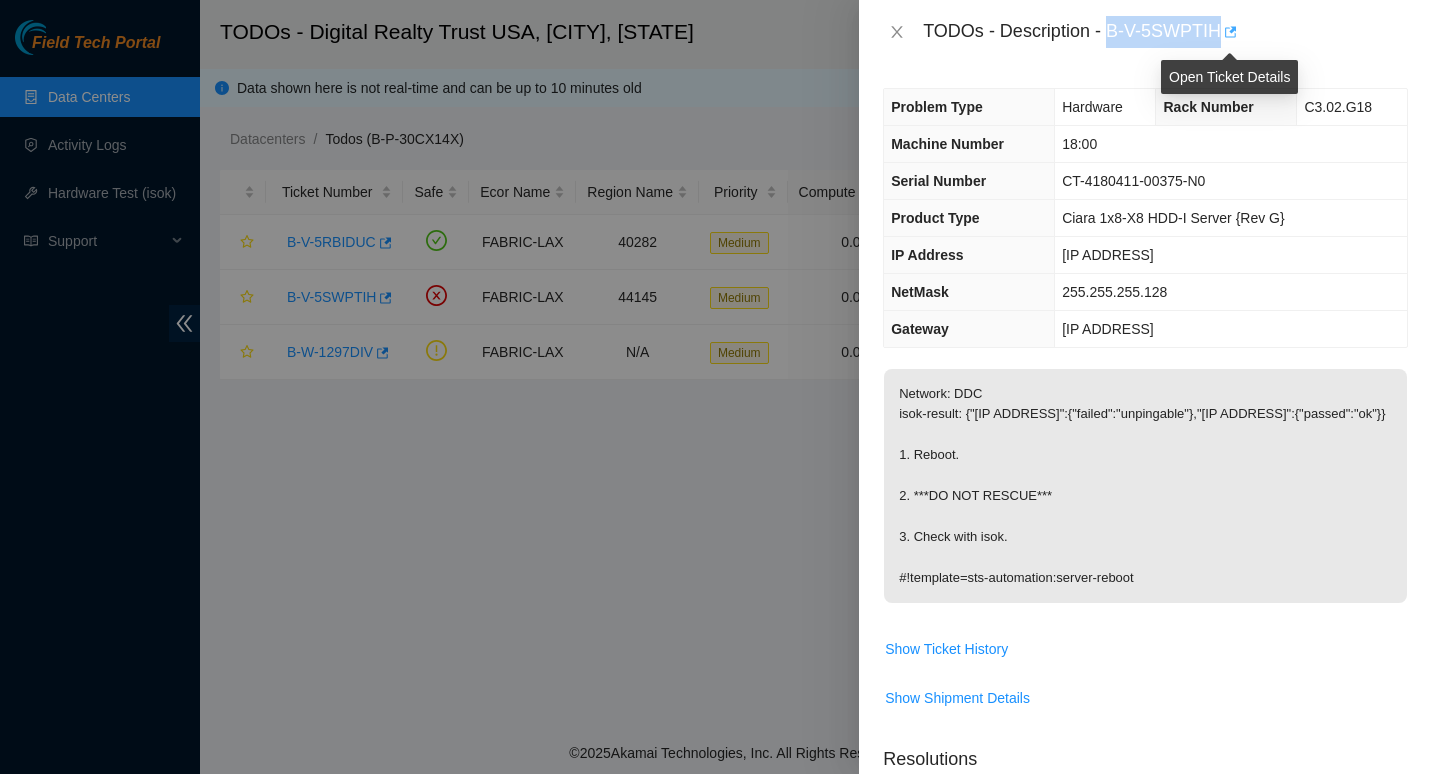 drag, startPoint x: 1110, startPoint y: 29, endPoint x: 1222, endPoint y: 29, distance: 112 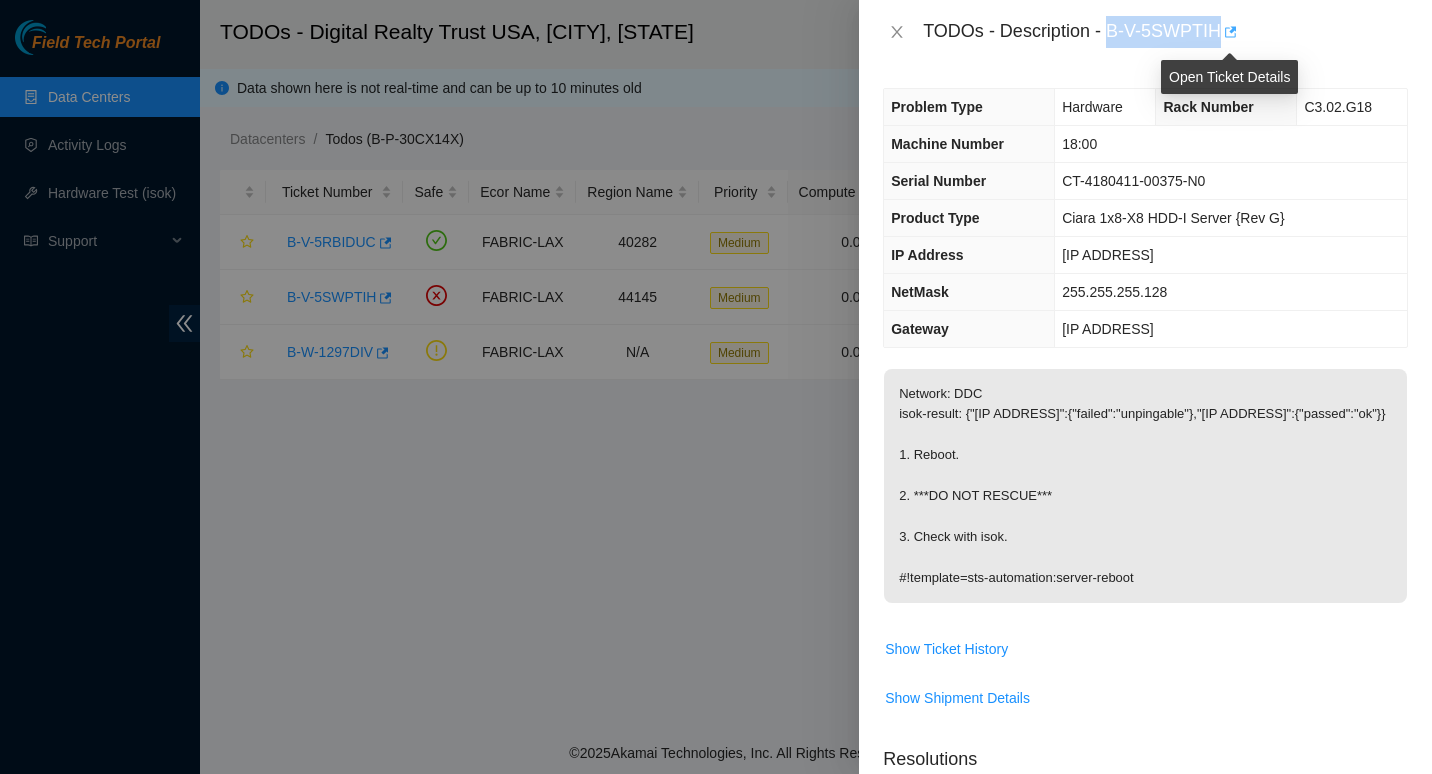copy on "[TICKET]" 